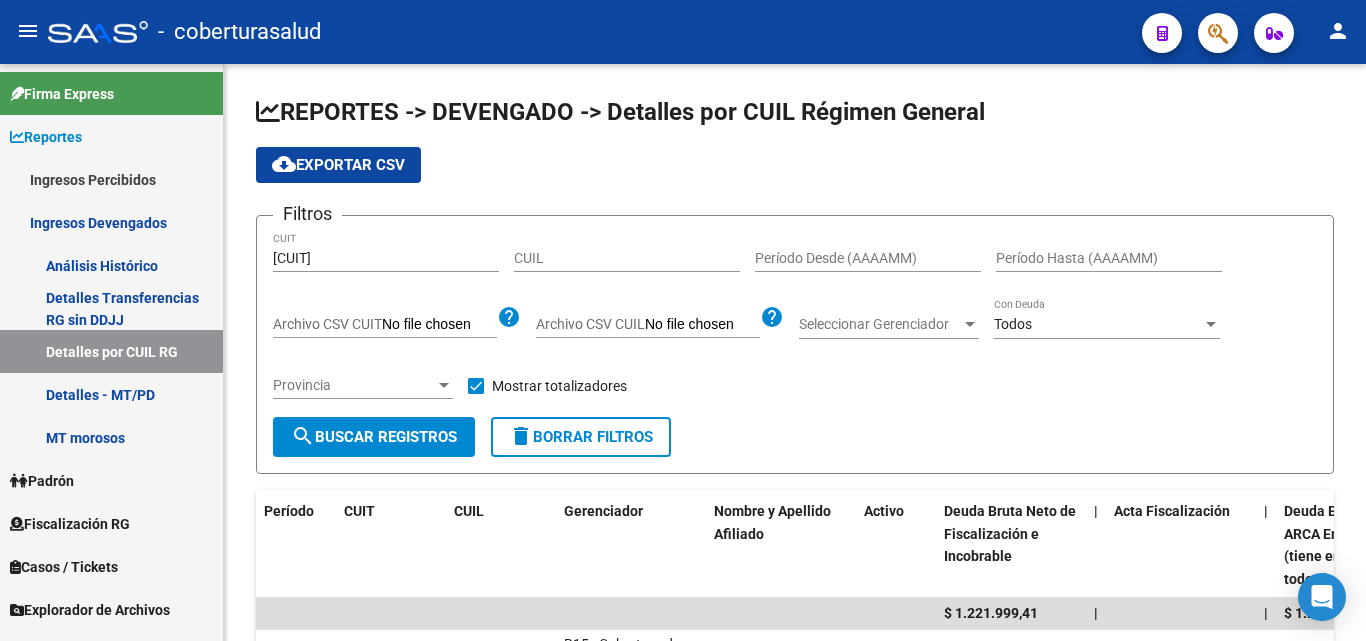 scroll, scrollTop: 0, scrollLeft: 0, axis: both 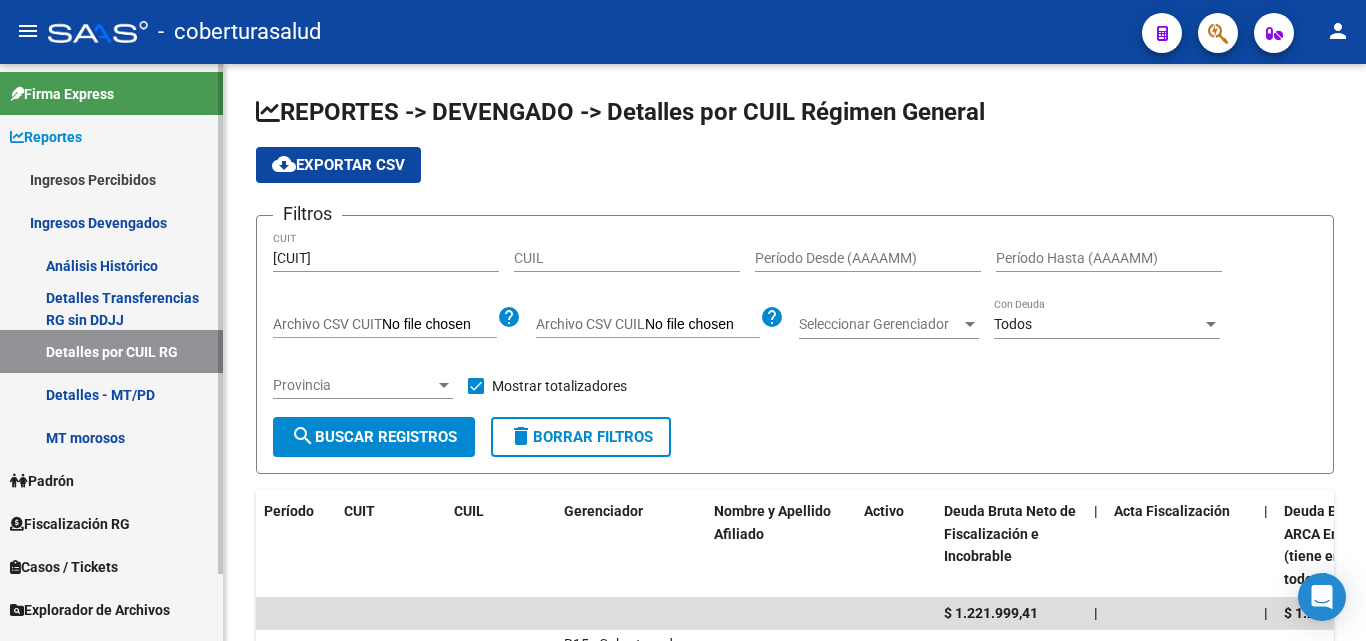 drag, startPoint x: 399, startPoint y: 260, endPoint x: 117, endPoint y: 267, distance: 282.08685 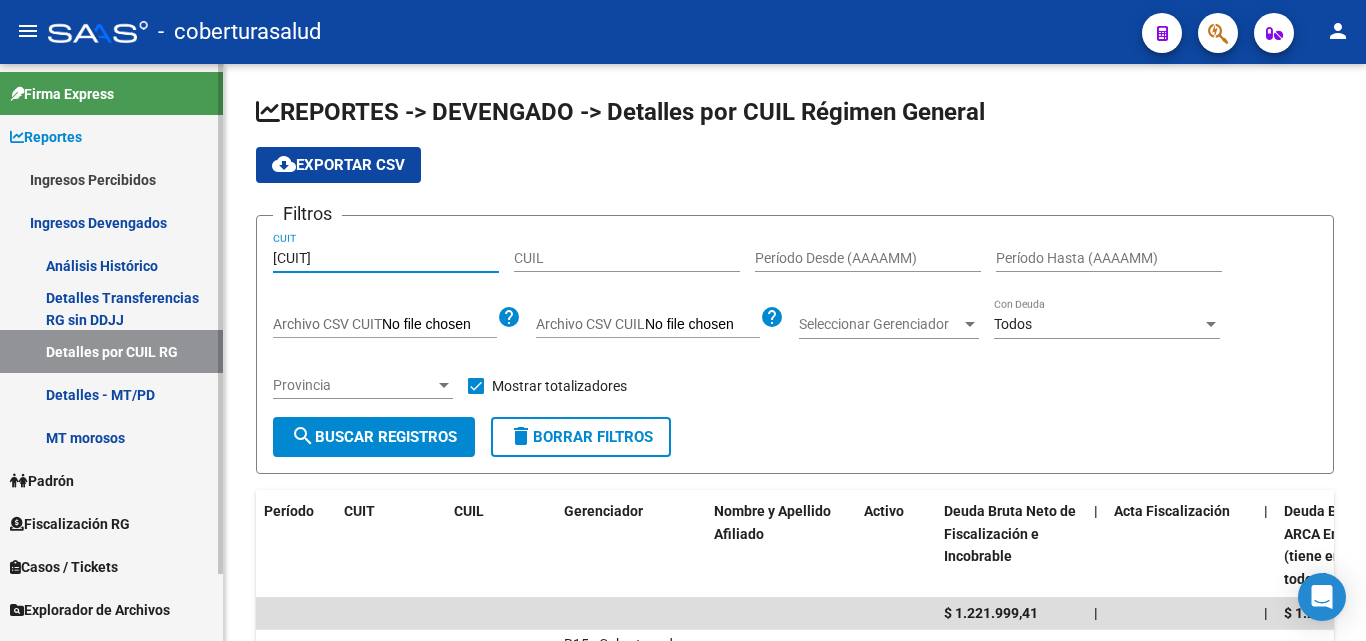 paste on "[CUIT]" 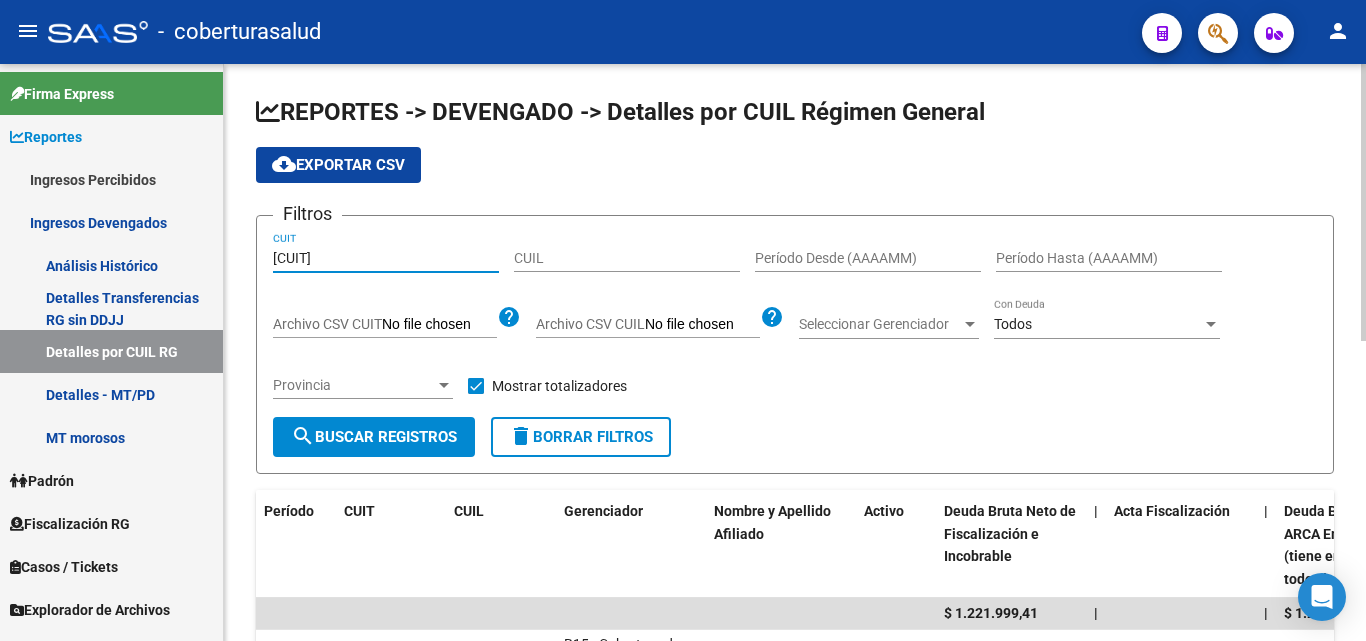 click on "search  Buscar Registros" 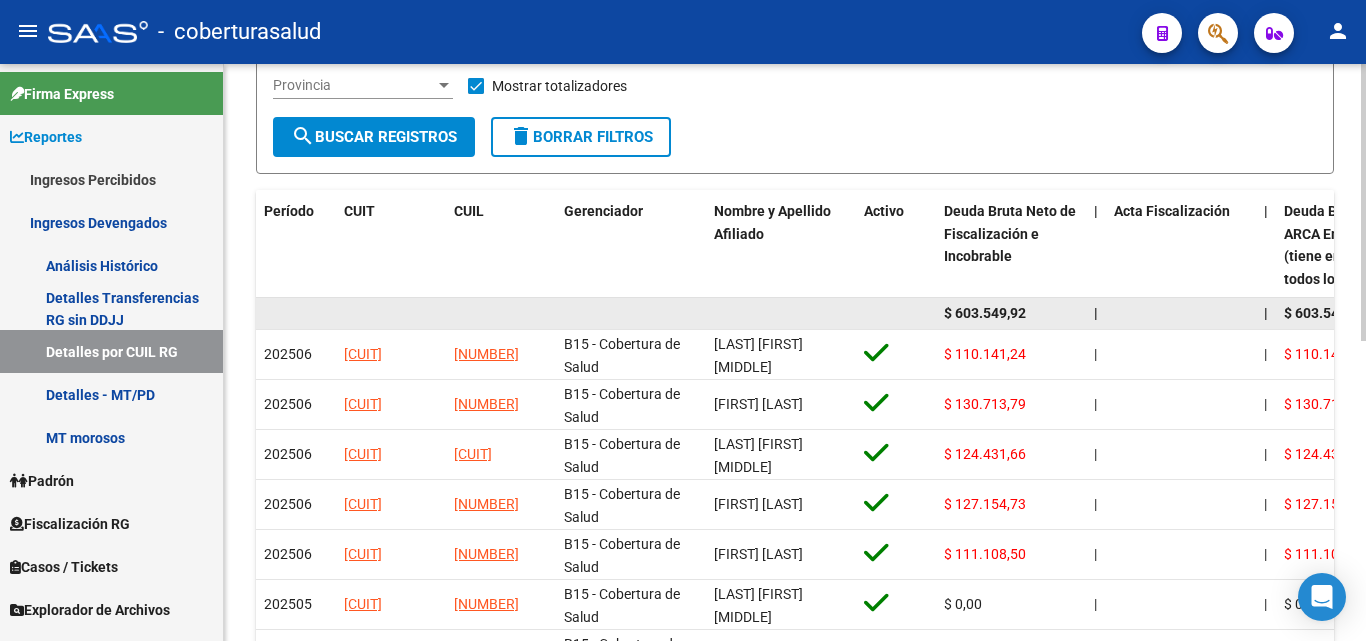 scroll, scrollTop: 400, scrollLeft: 0, axis: vertical 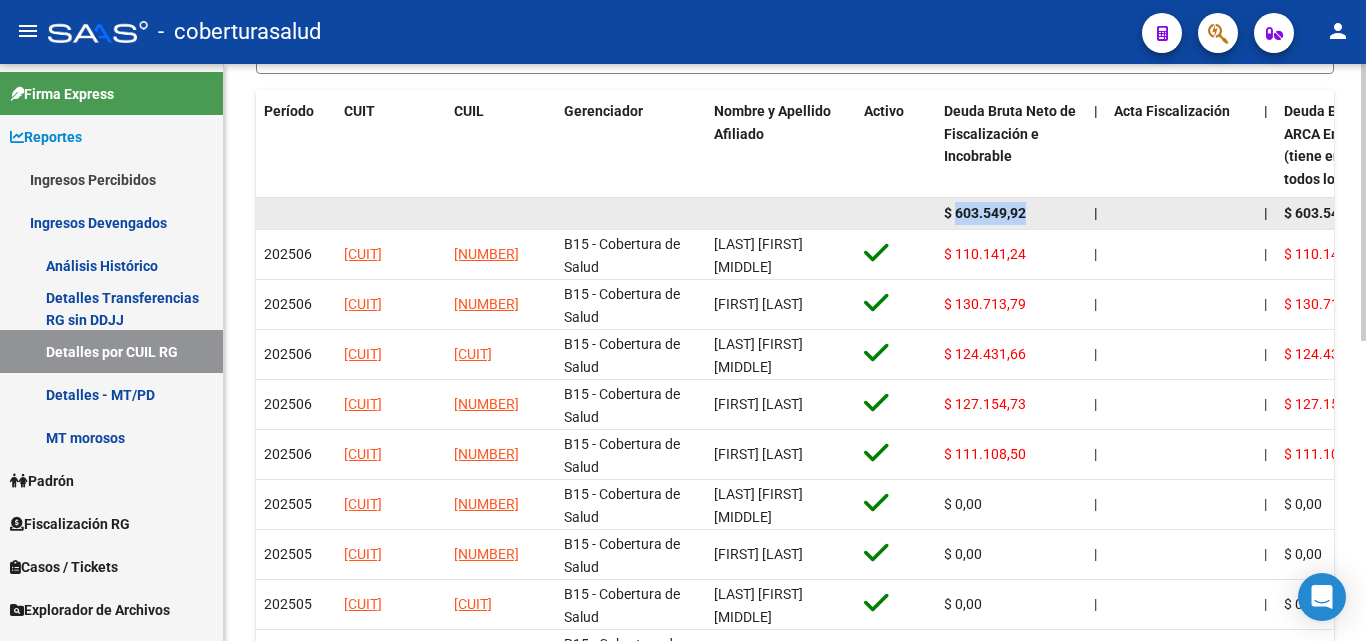 drag, startPoint x: 1033, startPoint y: 209, endPoint x: 941, endPoint y: 227, distance: 93.74433 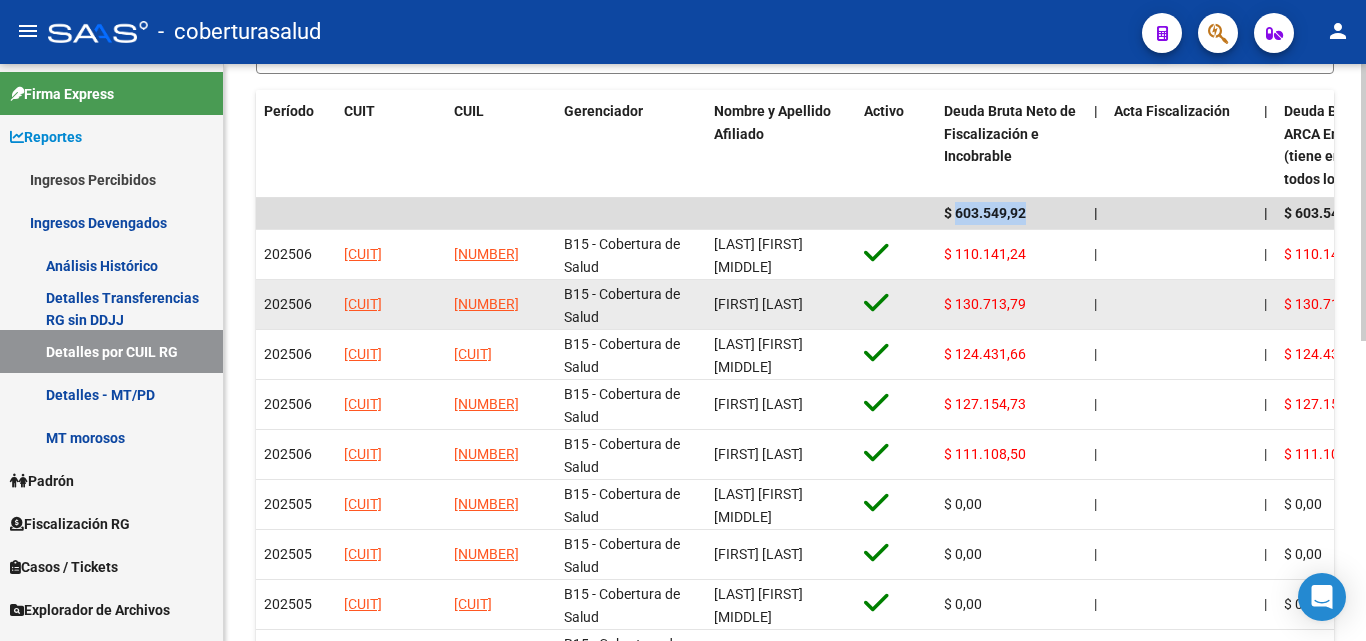 copy on "603.549,92" 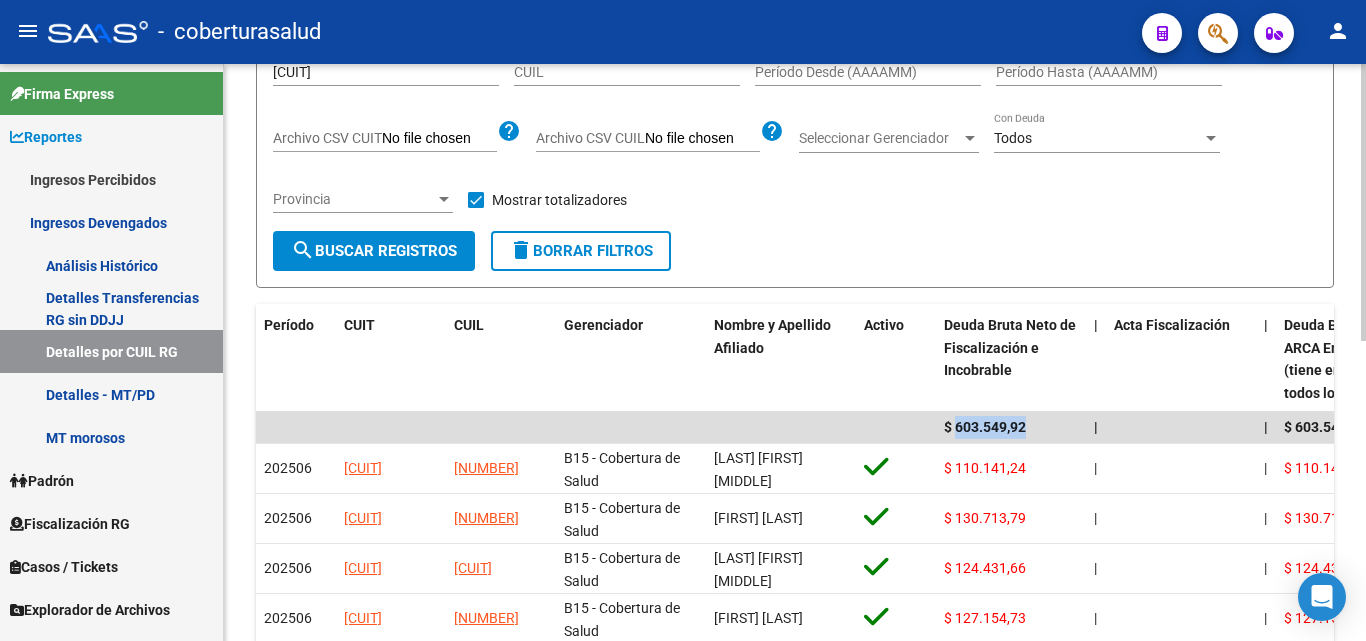 scroll, scrollTop: 0, scrollLeft: 0, axis: both 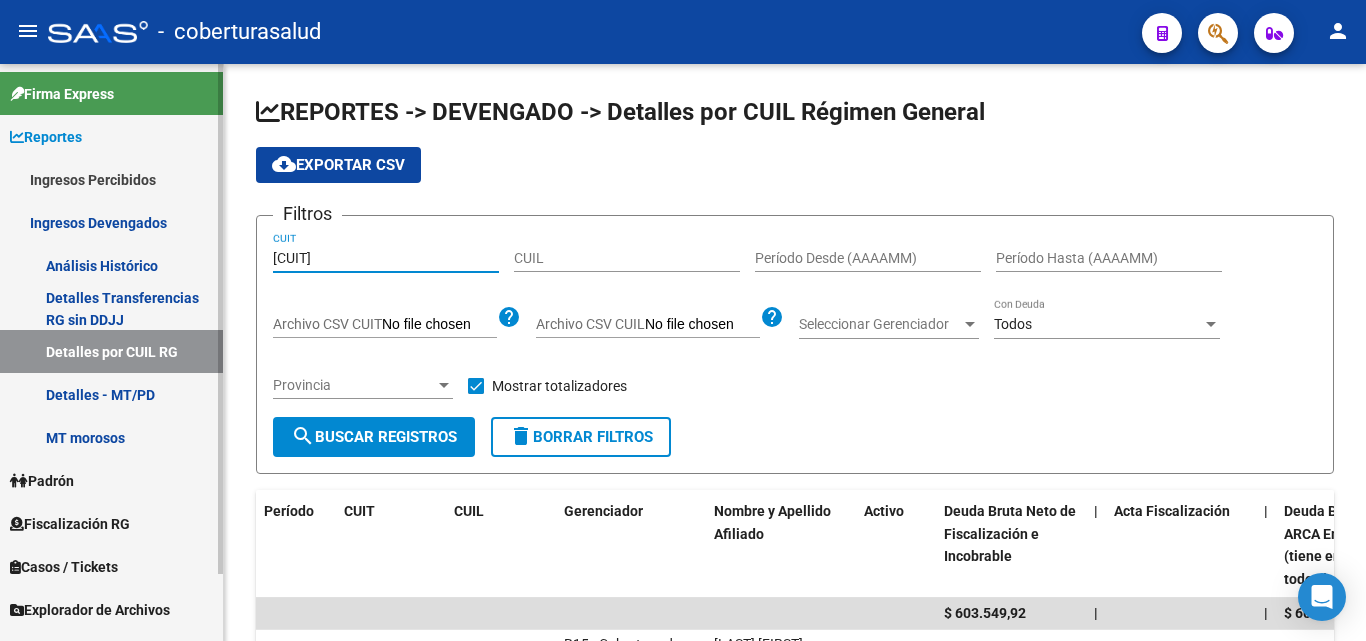 drag, startPoint x: 393, startPoint y: 252, endPoint x: 141, endPoint y: 263, distance: 252.23996 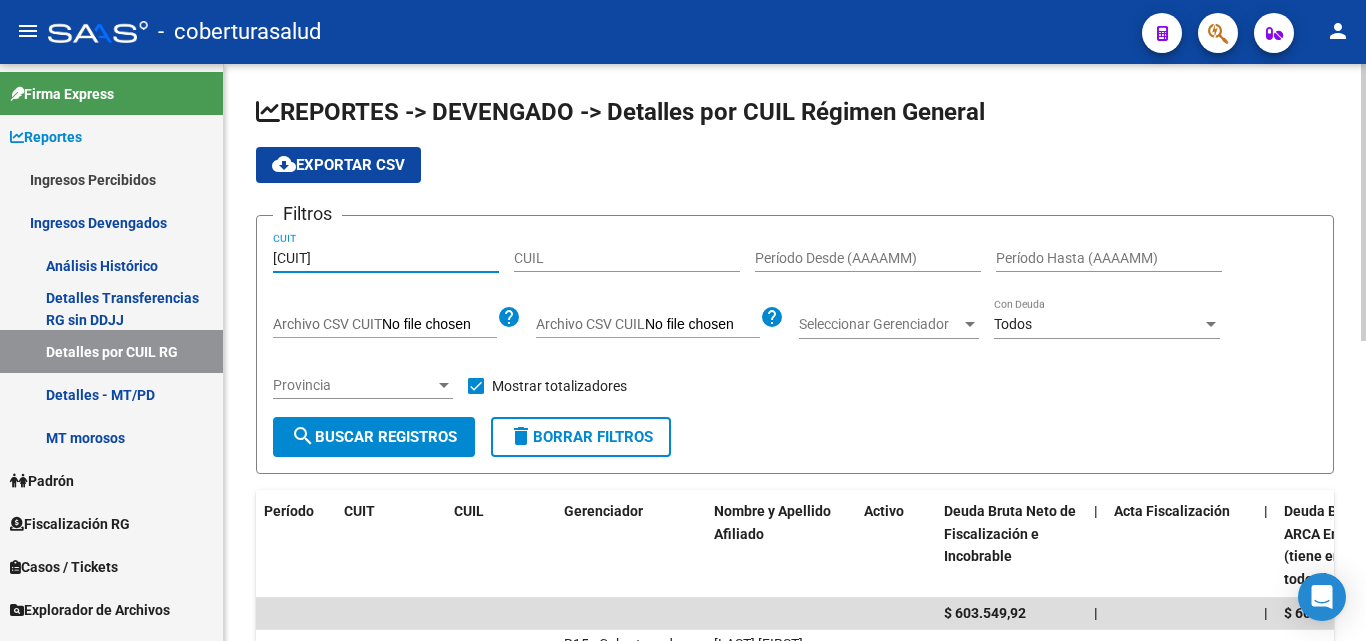 paste on "[CUIT]" 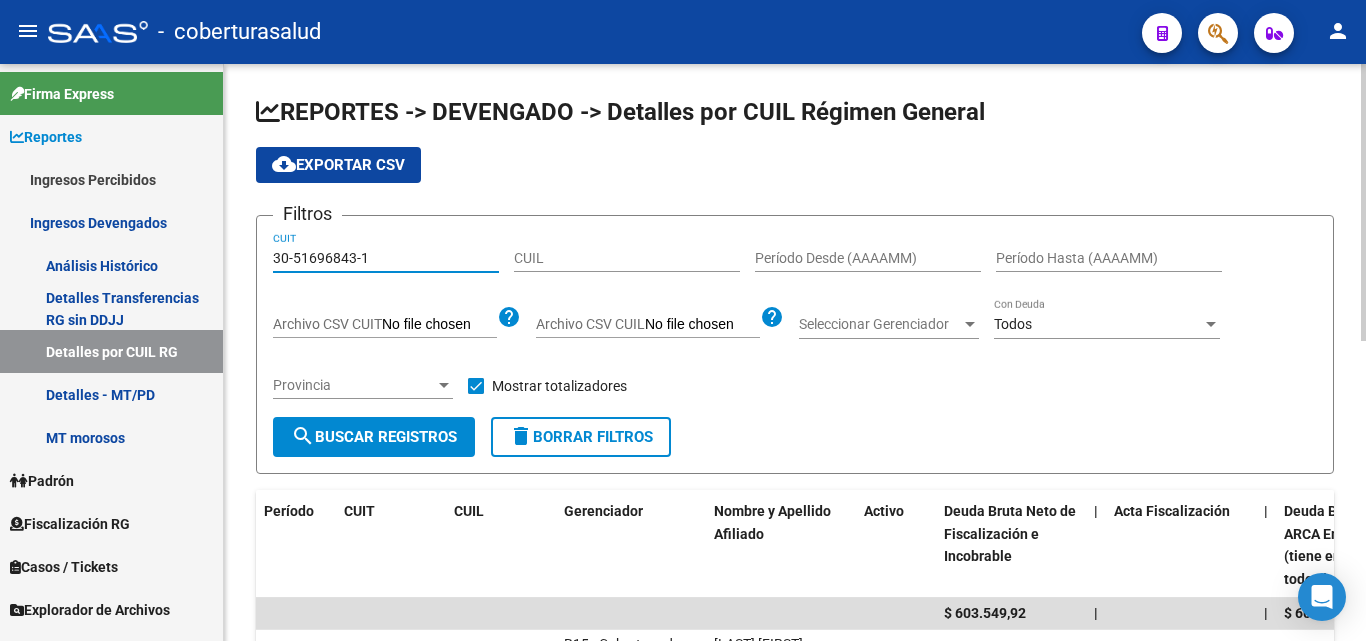 type on "30-51696843-1" 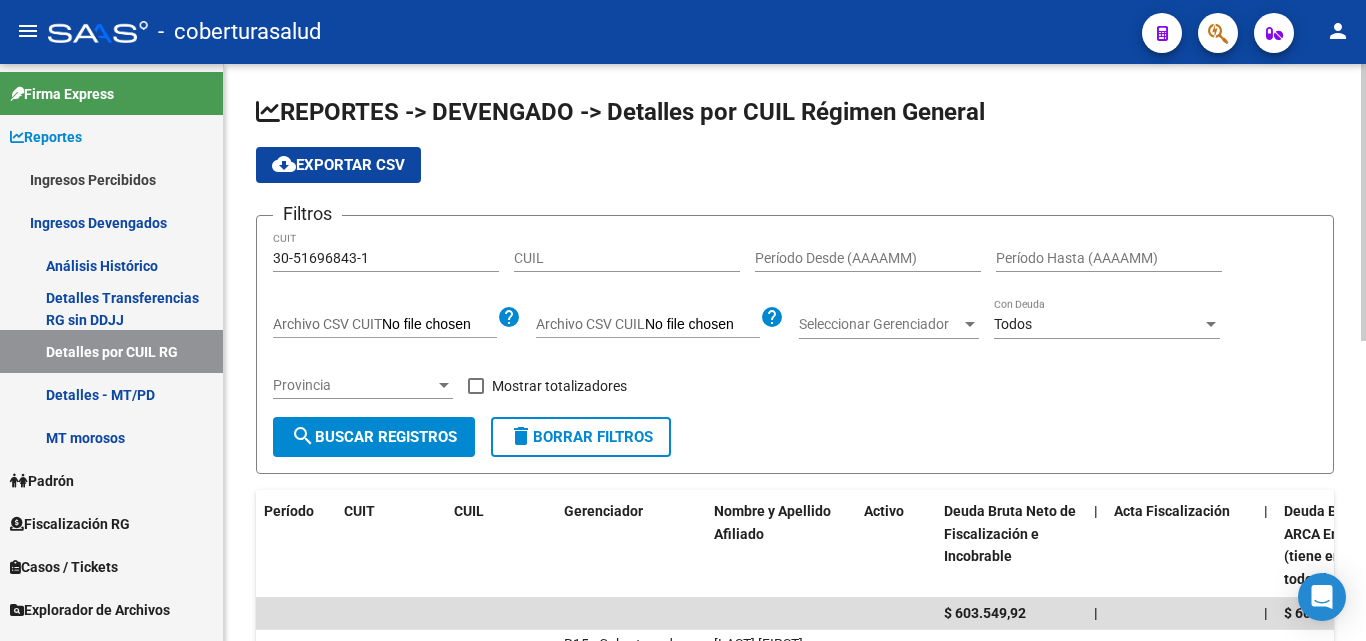 click on "search  Buscar Registros" 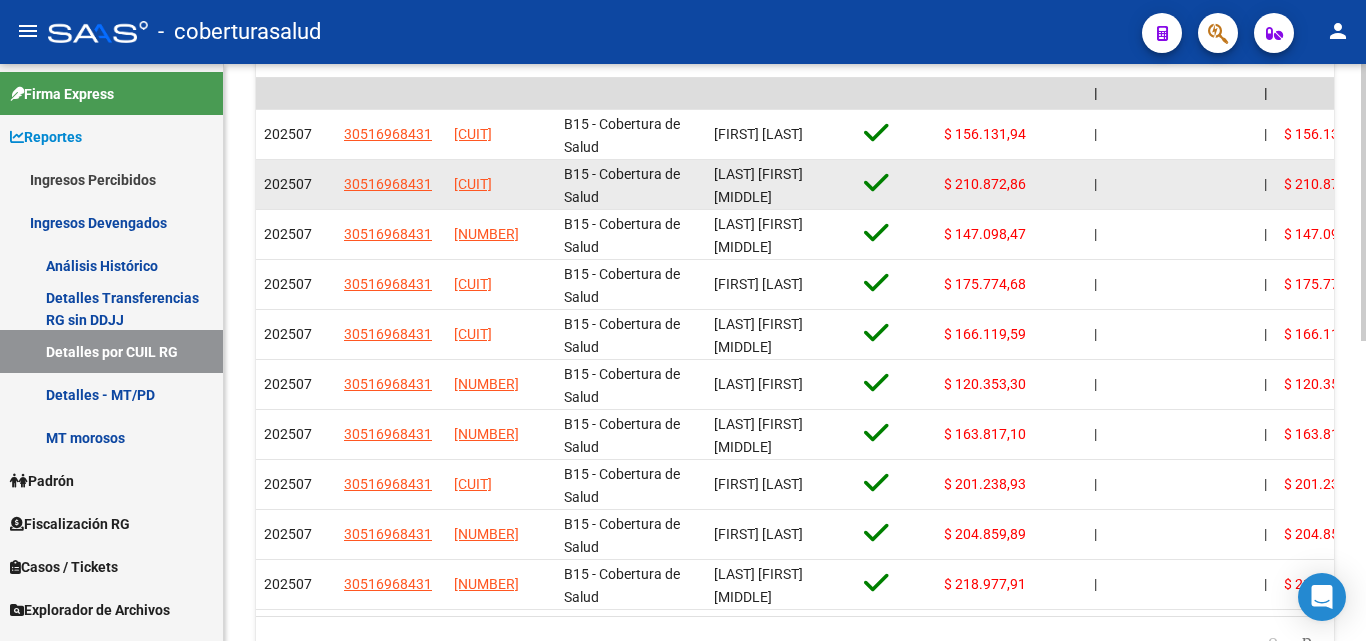 scroll, scrollTop: 427, scrollLeft: 0, axis: vertical 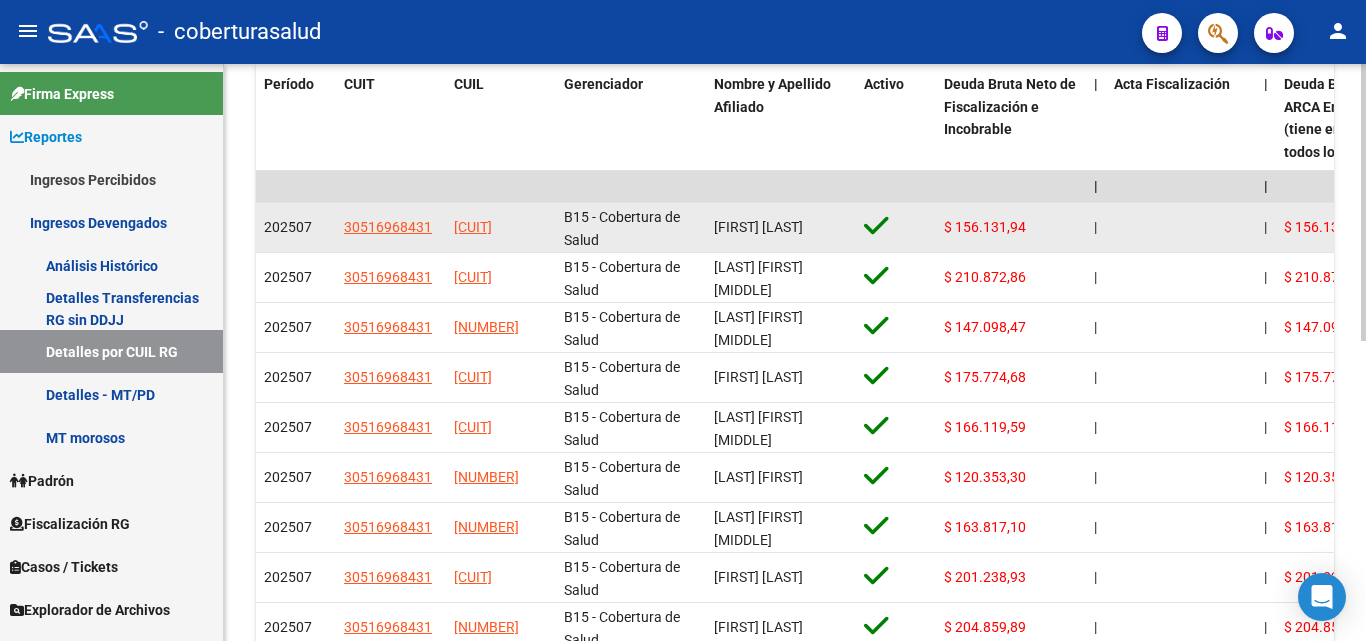 drag, startPoint x: 550, startPoint y: 234, endPoint x: 431, endPoint y: 238, distance: 119.06721 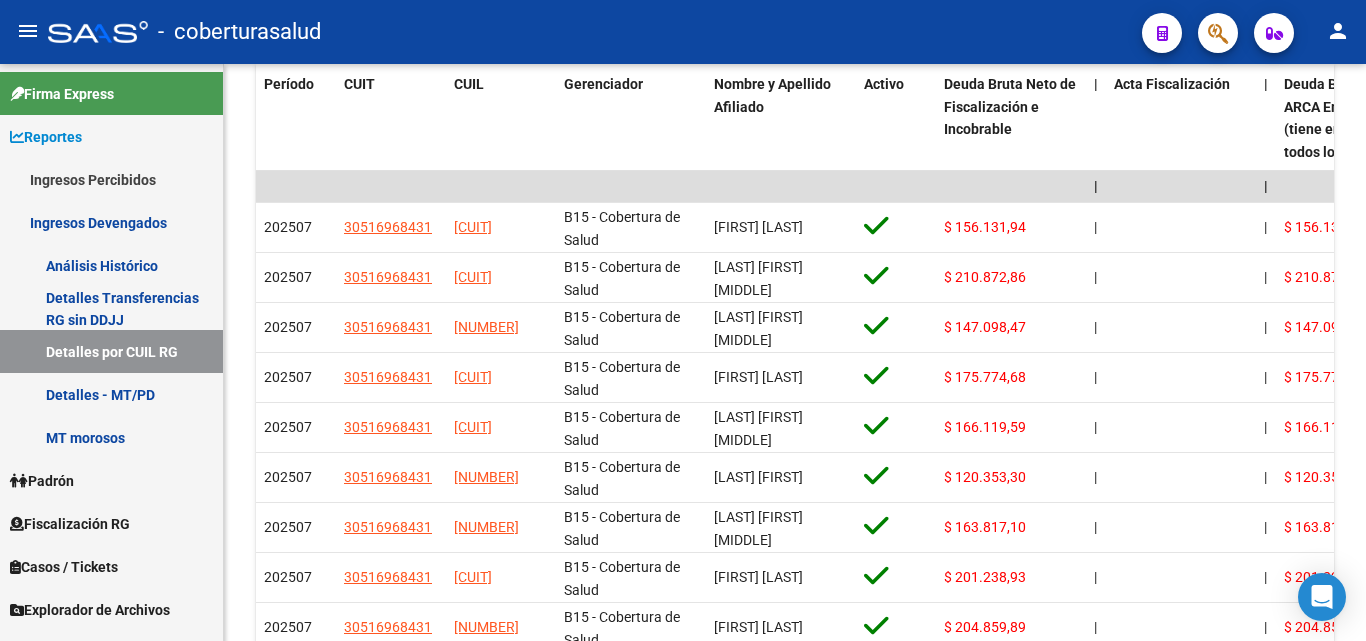 copy on "[CUIT]" 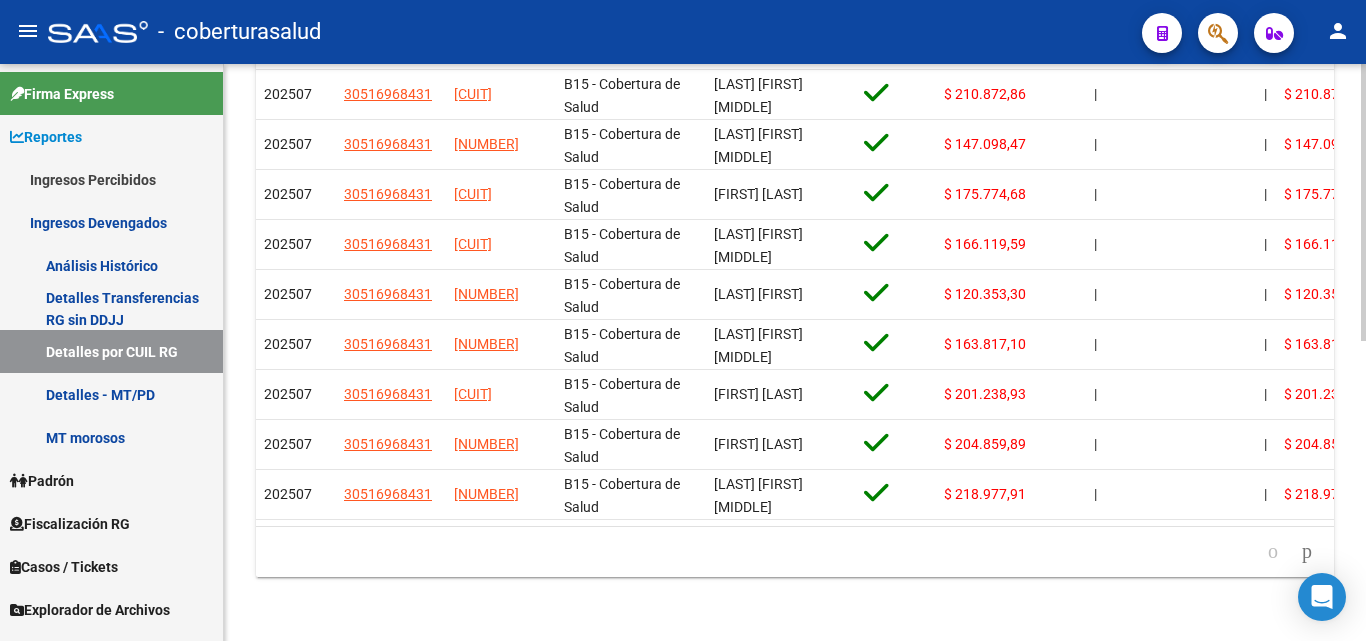scroll, scrollTop: 627, scrollLeft: 0, axis: vertical 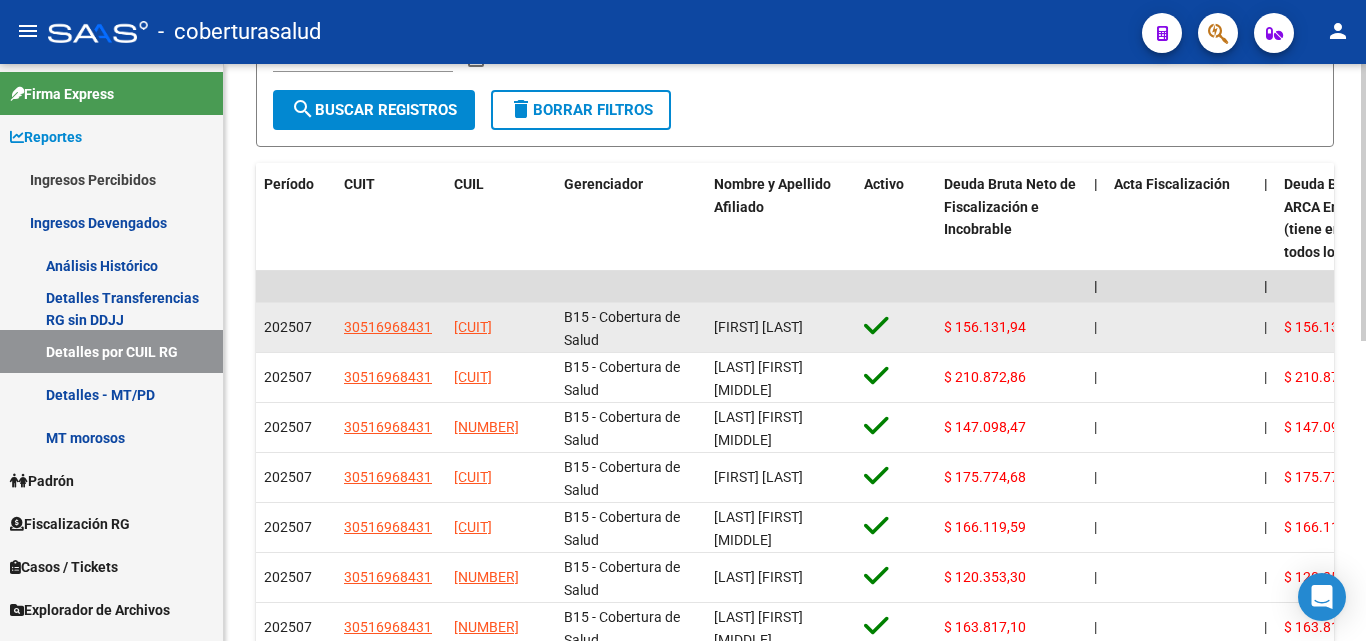click on "[CUIT]" 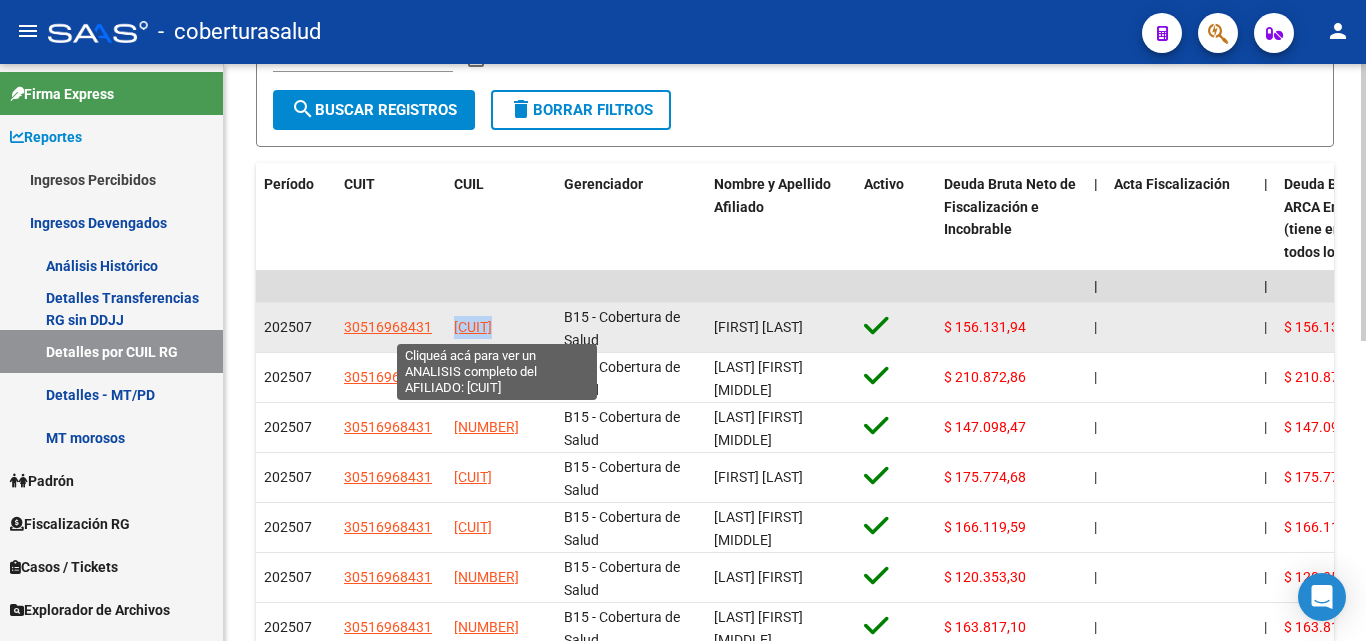 drag, startPoint x: 546, startPoint y: 325, endPoint x: 497, endPoint y: 325, distance: 49 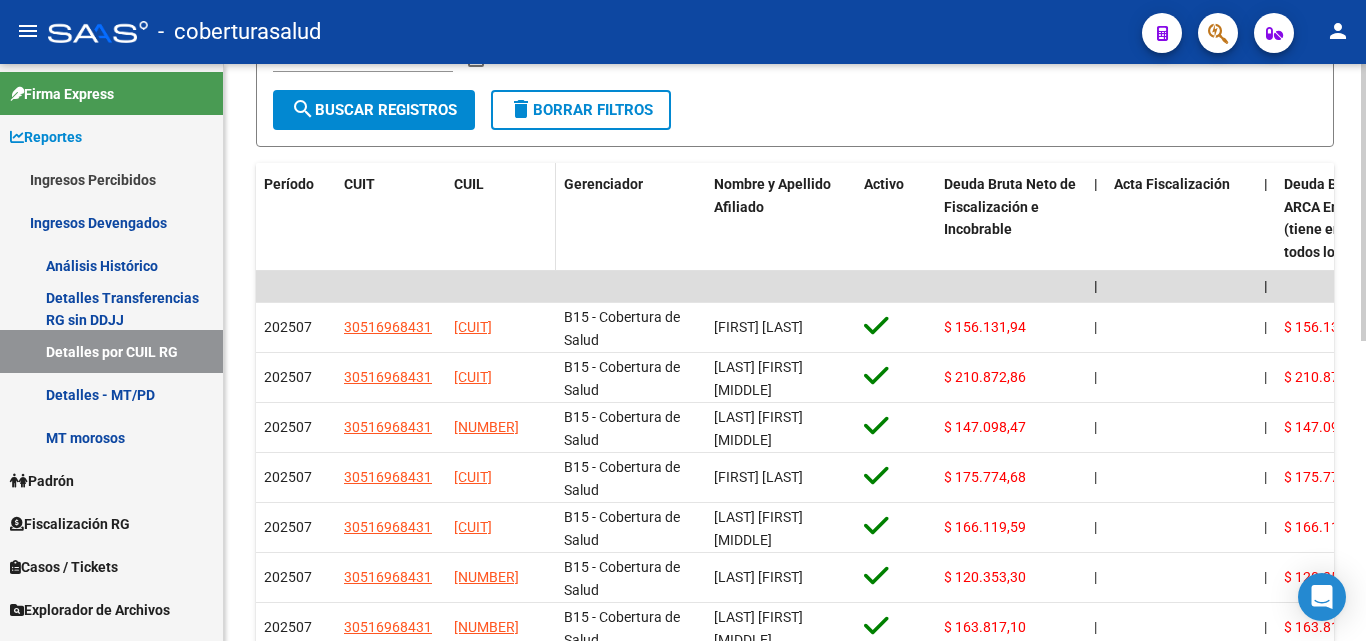 click on "CUIL" 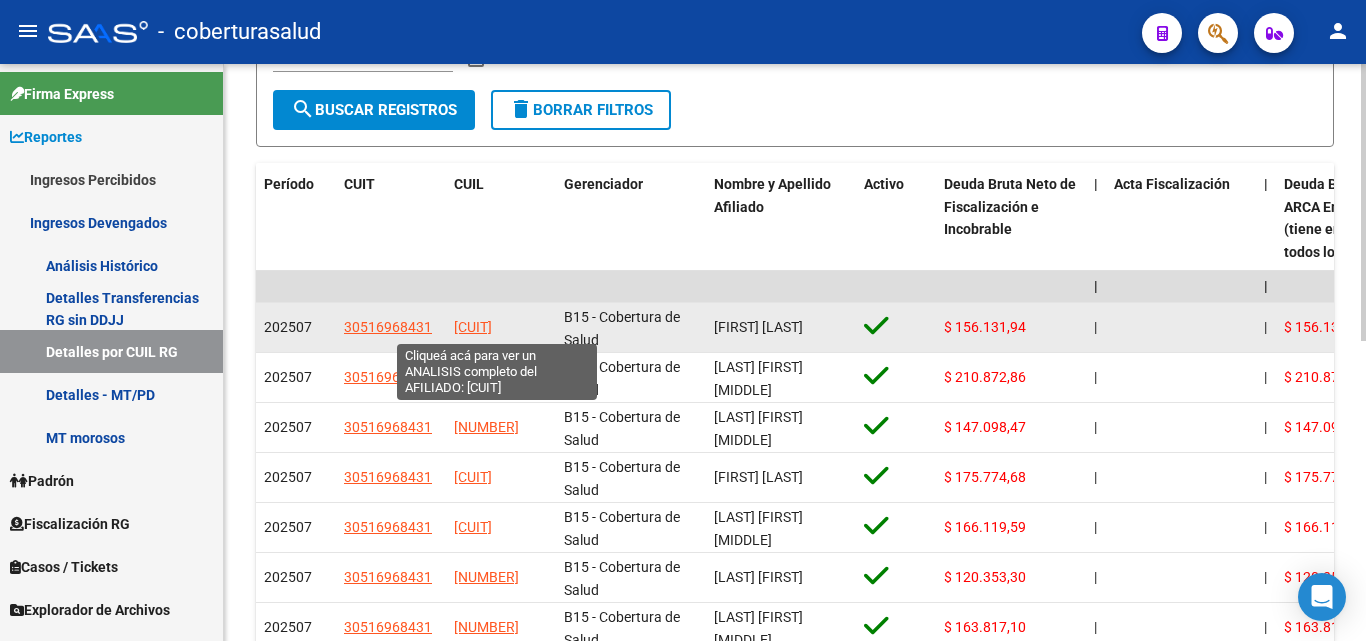 drag, startPoint x: 548, startPoint y: 327, endPoint x: 457, endPoint y: 329, distance: 91.02197 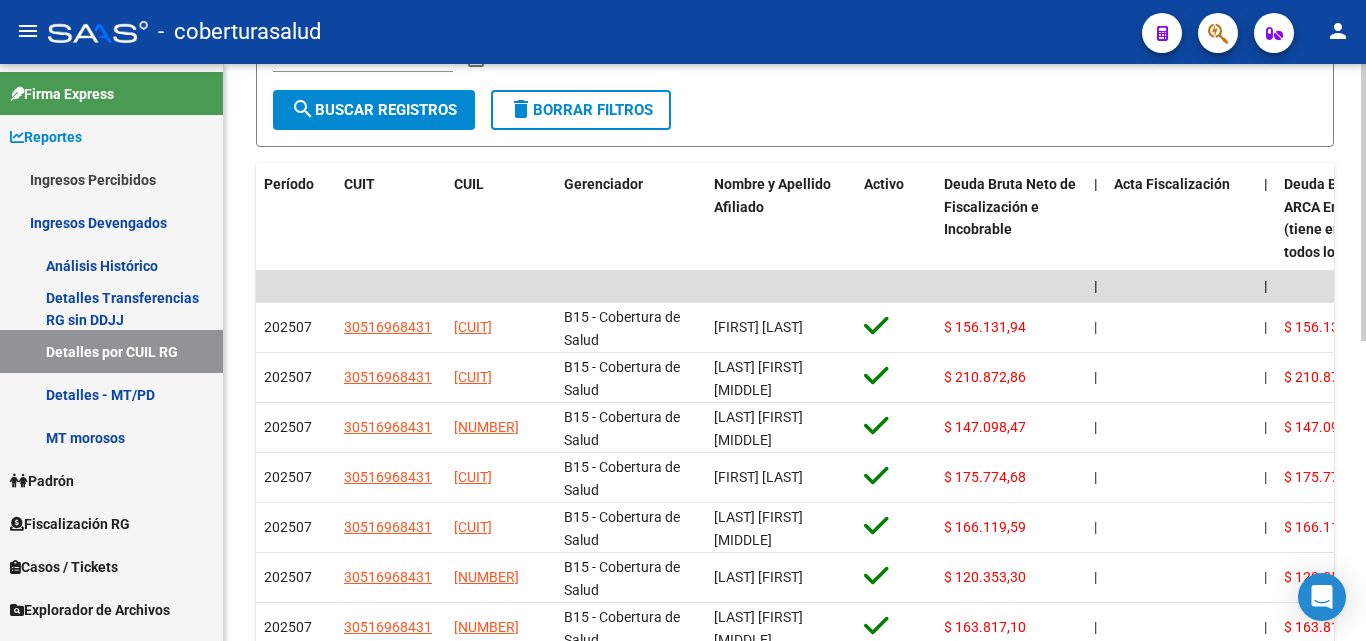 copy on "[CUIT]" 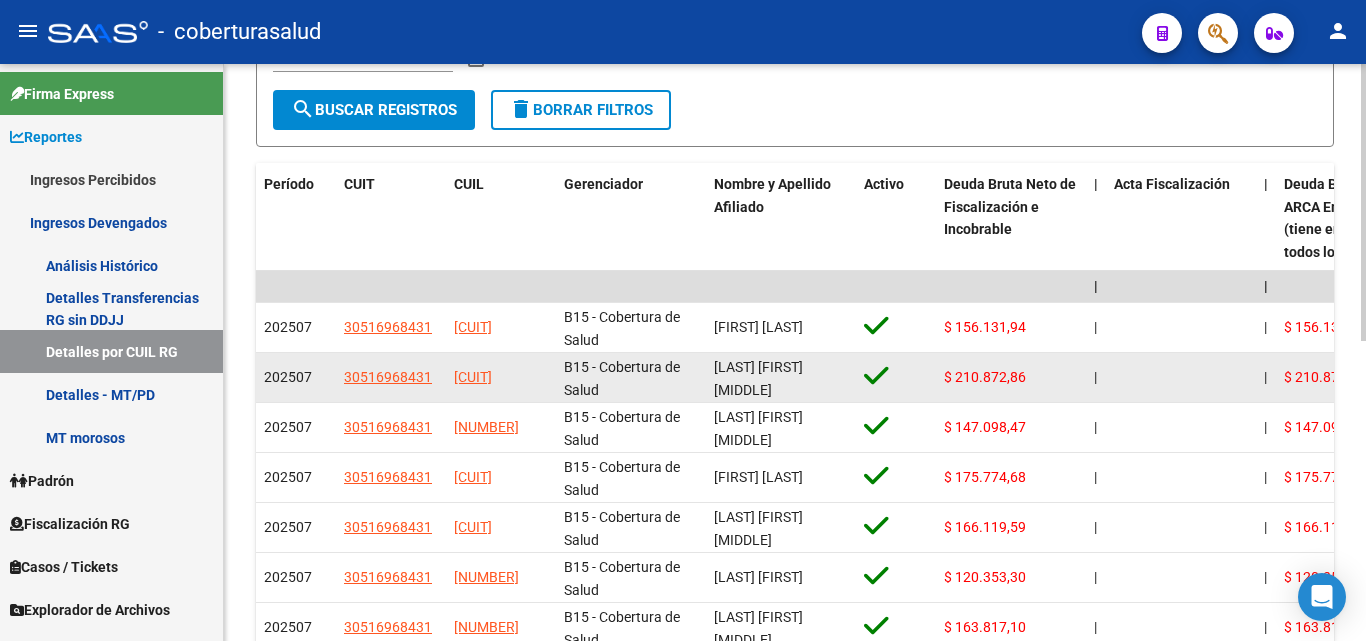scroll, scrollTop: 0, scrollLeft: 0, axis: both 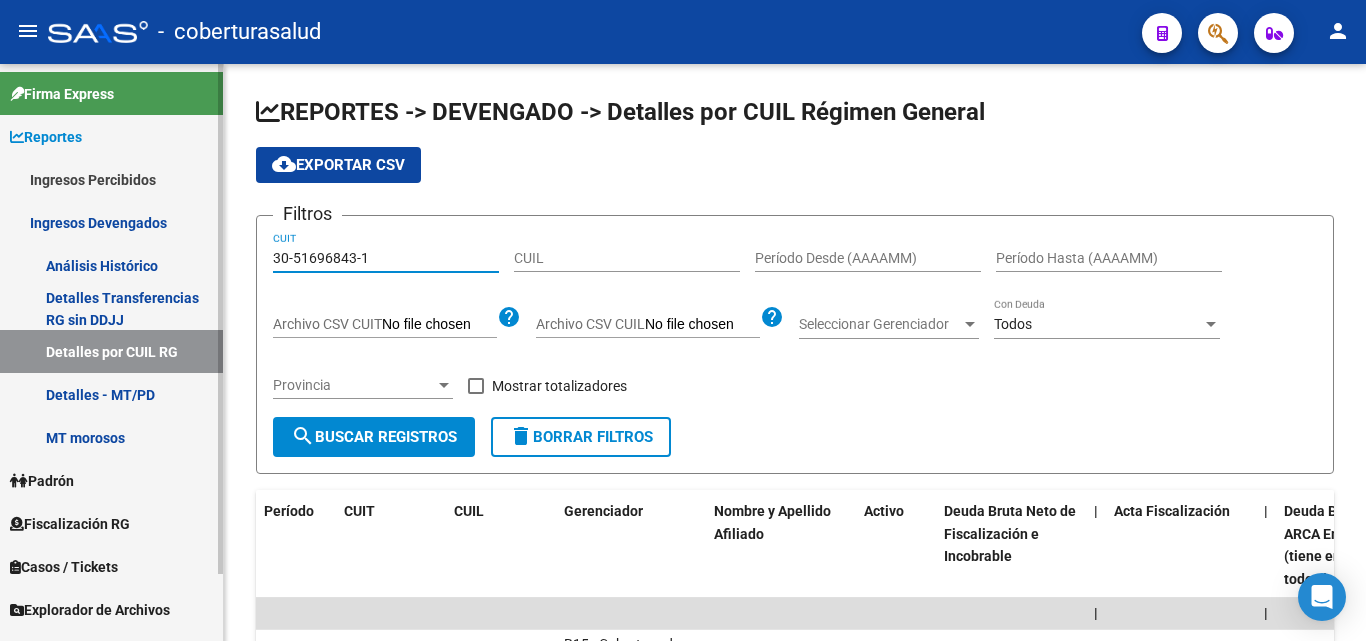 drag, startPoint x: 315, startPoint y: 263, endPoint x: 213, endPoint y: 268, distance: 102.122475 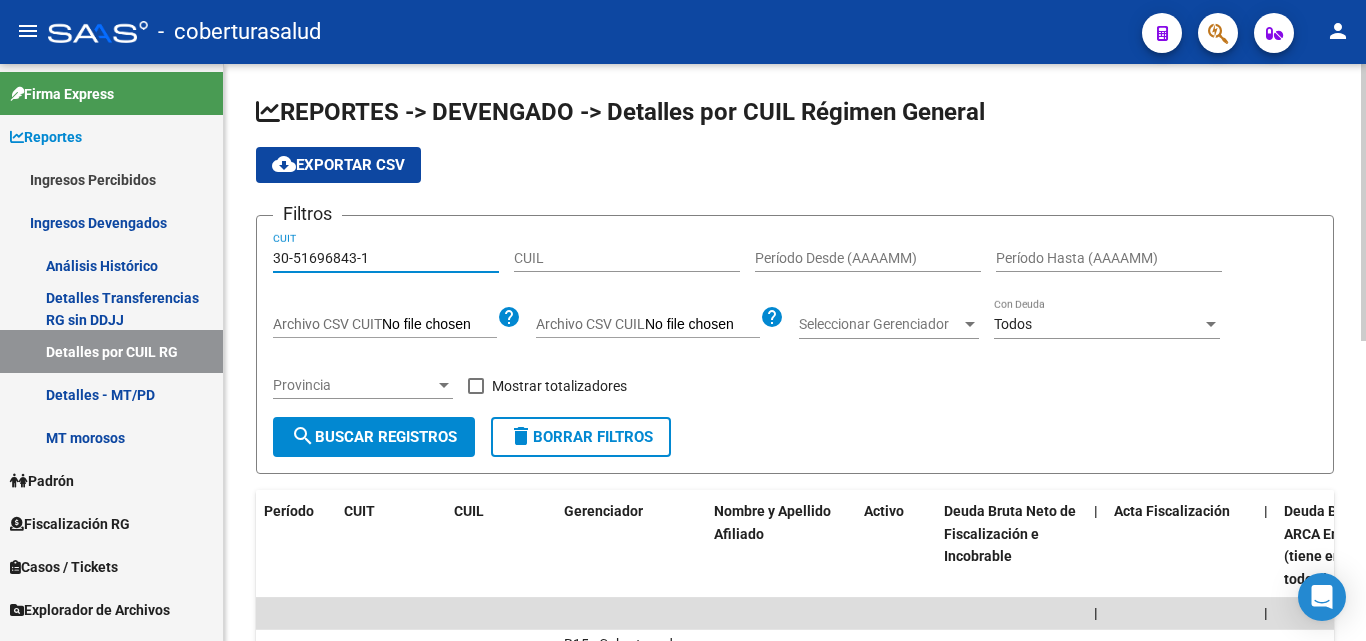 click on "[CUIT] CUIT" 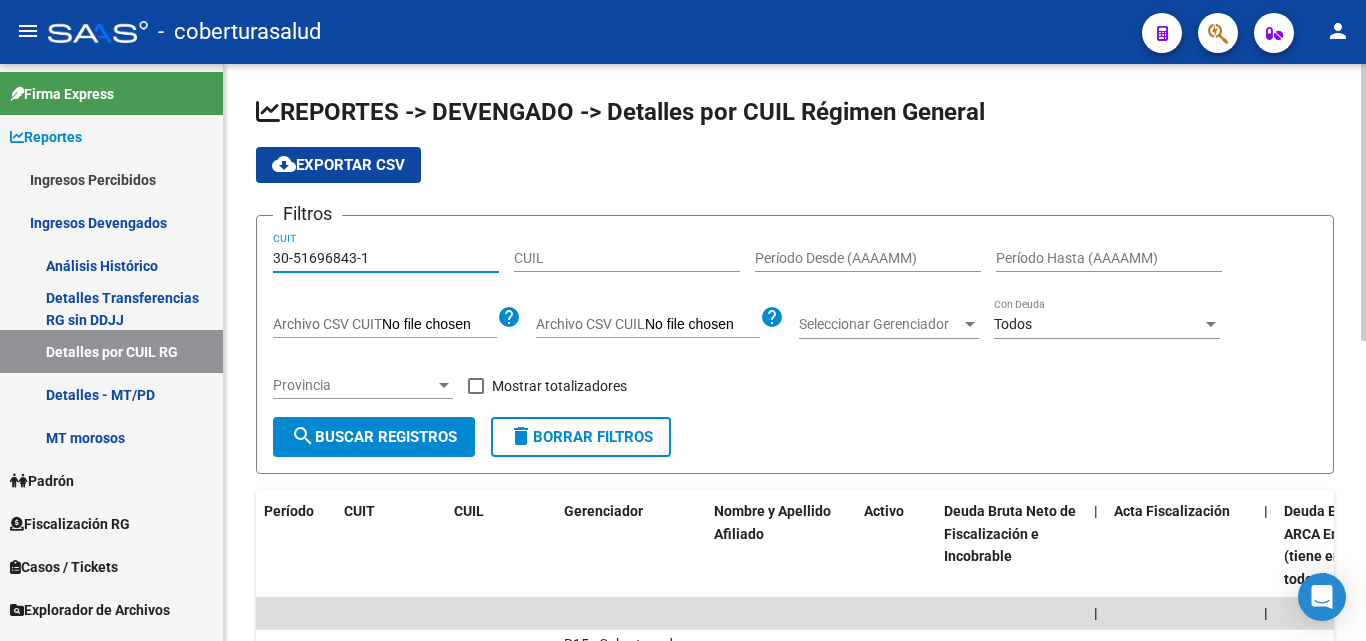 paste on "[CUIT]" 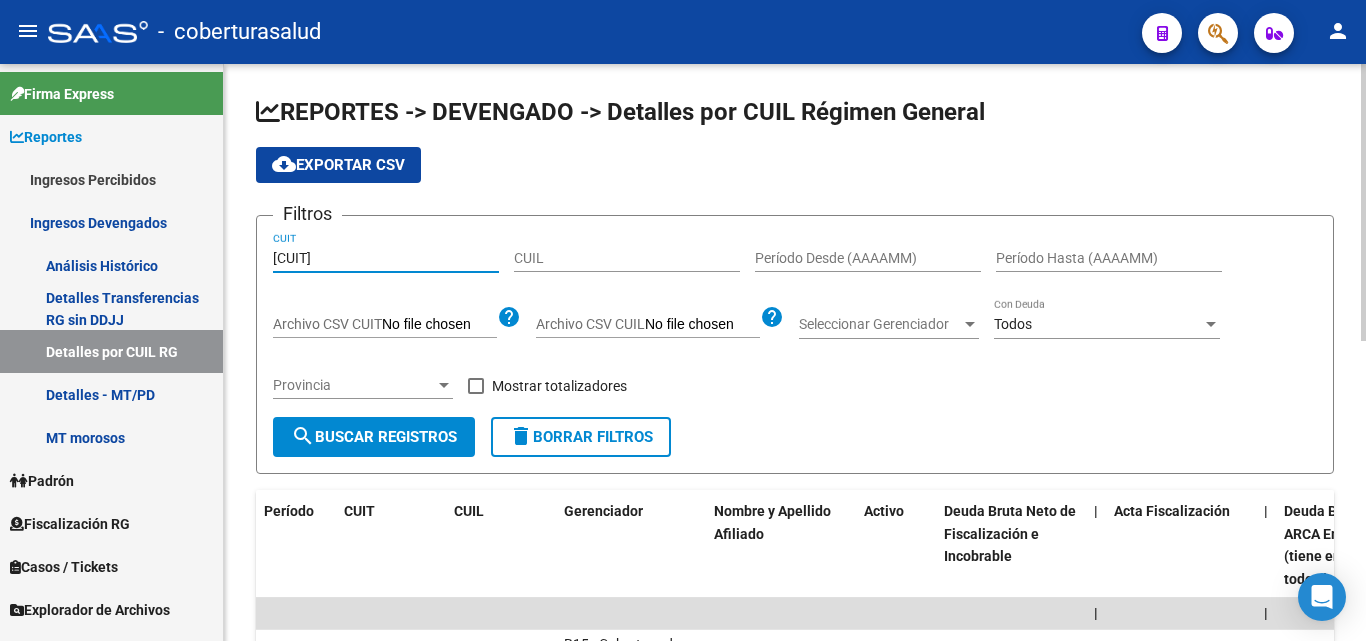 click on "search  Buscar Registros" 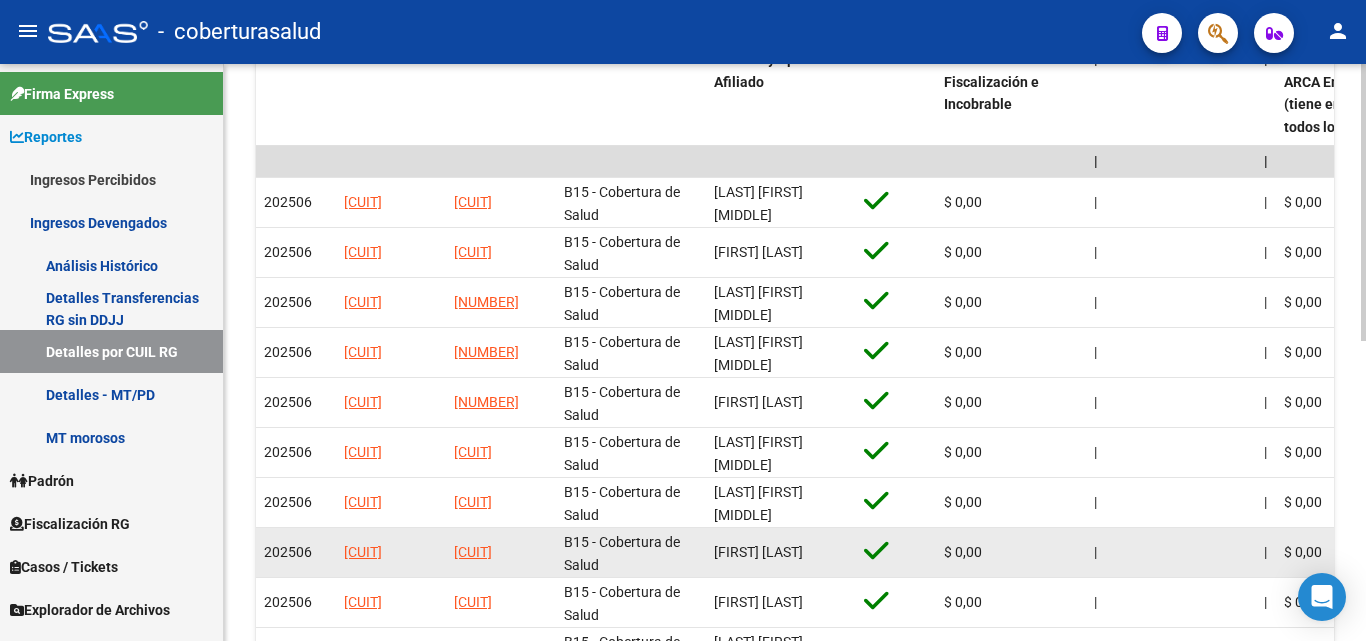 scroll, scrollTop: 500, scrollLeft: 0, axis: vertical 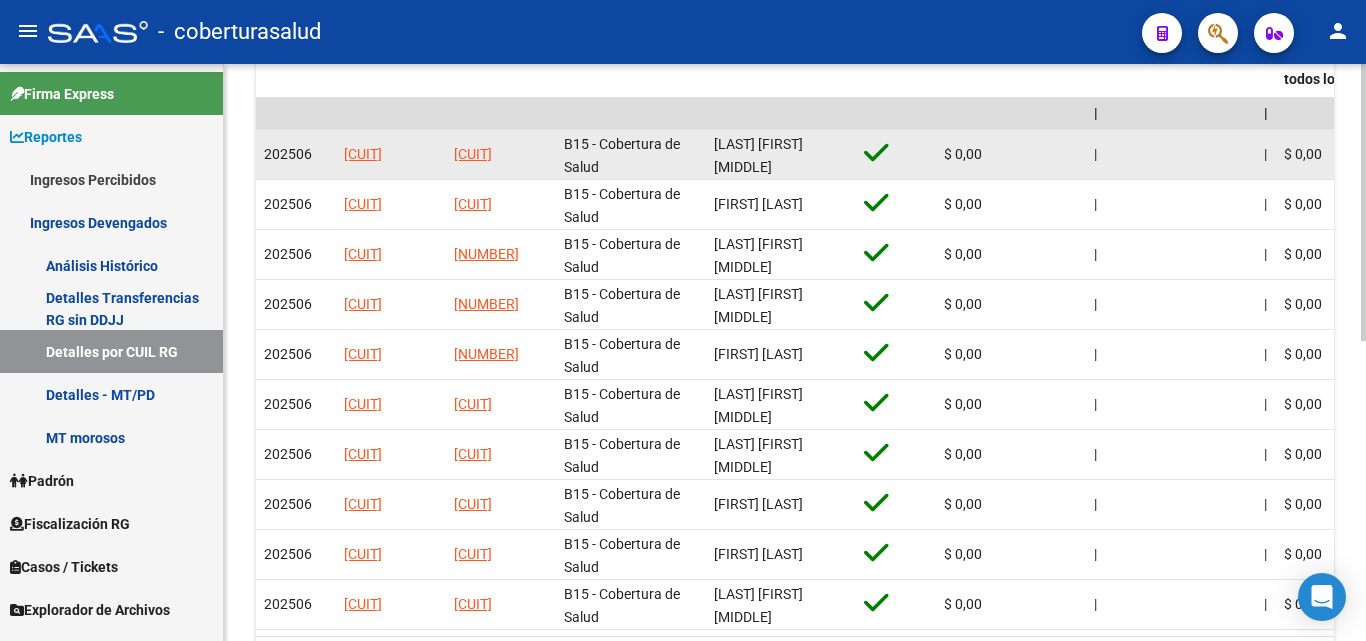 drag, startPoint x: 554, startPoint y: 154, endPoint x: 443, endPoint y: 159, distance: 111.11256 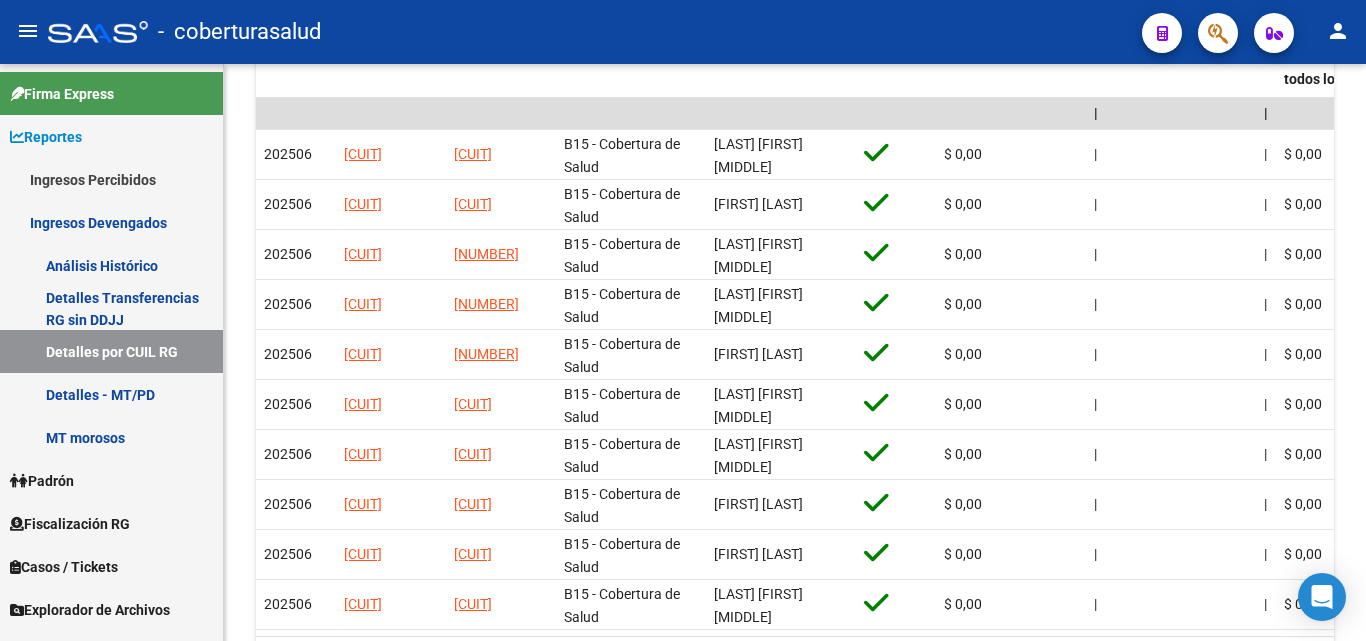 copy on "[CUIT]" 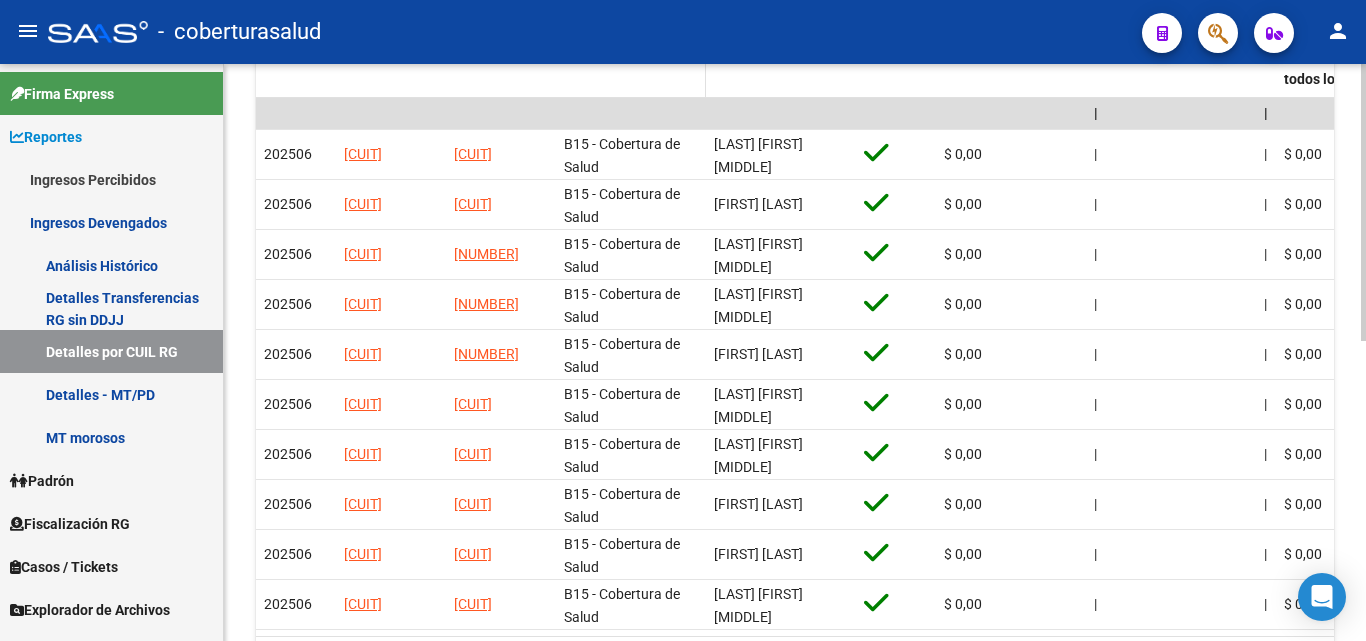click on "Gerenciador" 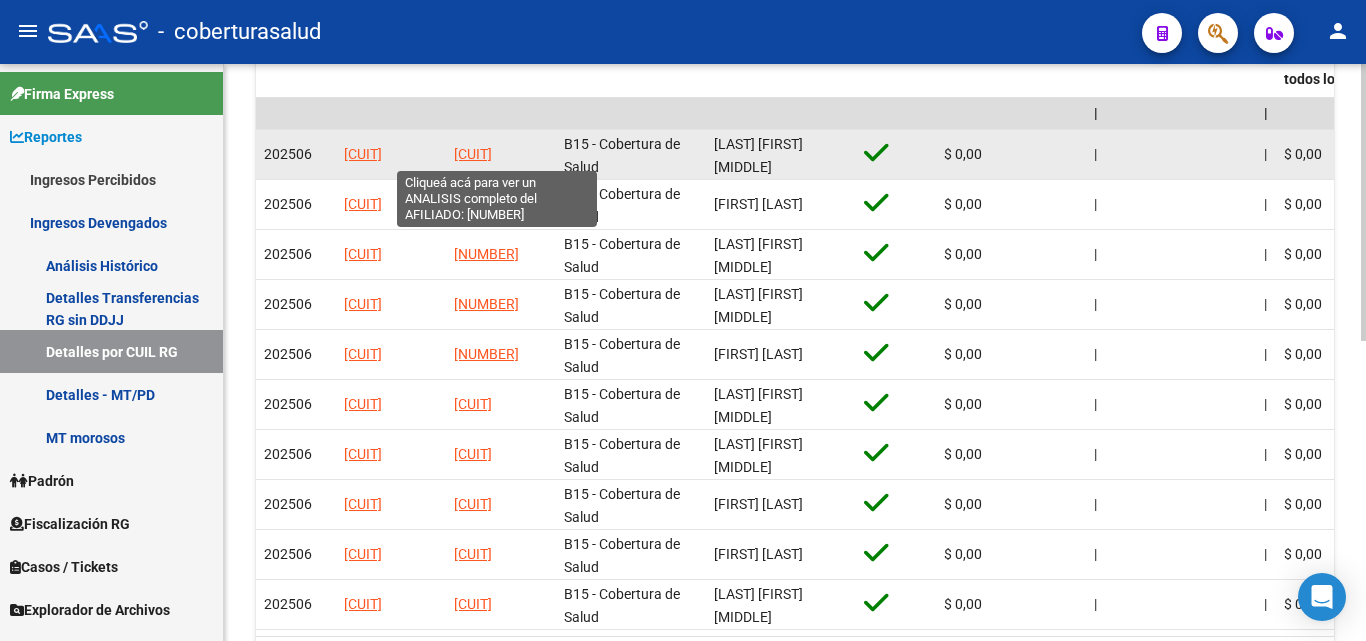 drag, startPoint x: 547, startPoint y: 154, endPoint x: 485, endPoint y: 132, distance: 65.78754 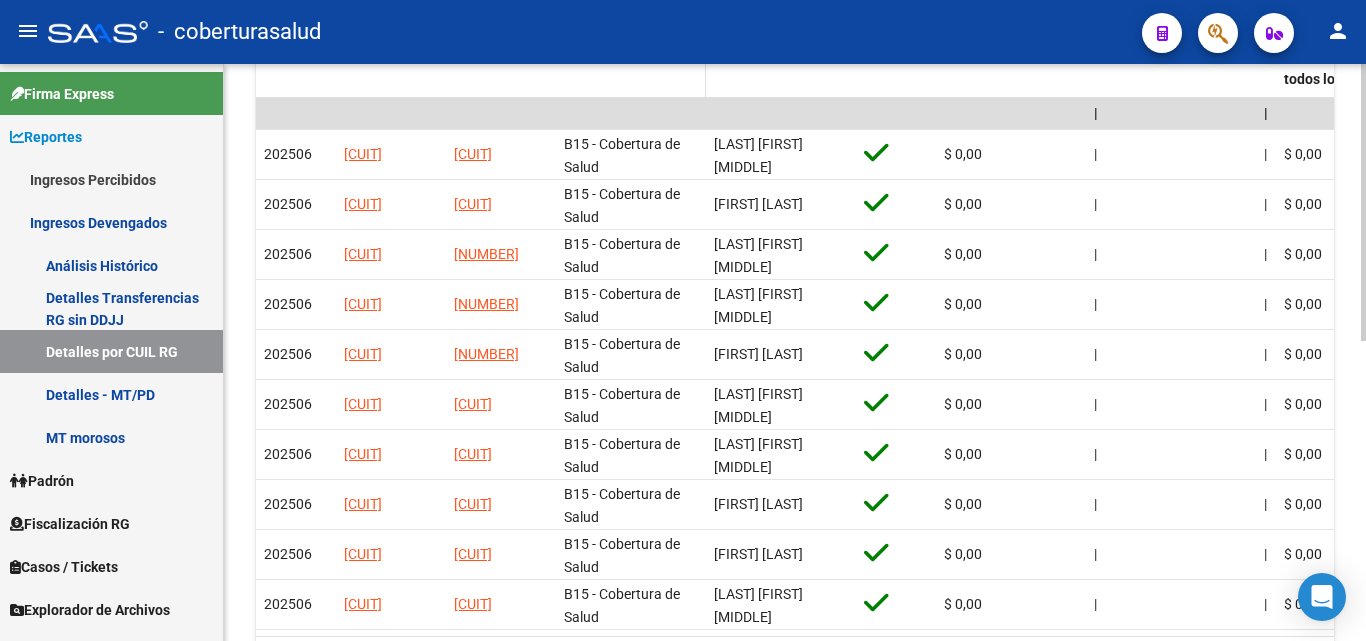 copy on "[CUIT]" 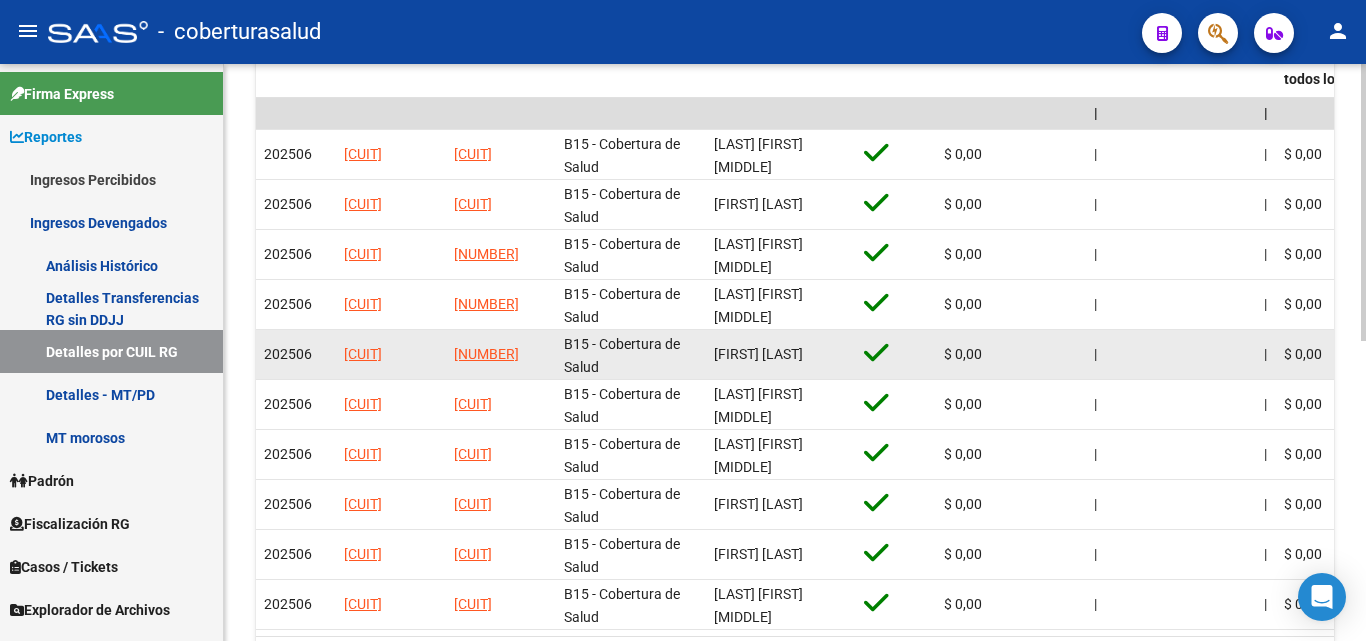 scroll, scrollTop: 600, scrollLeft: 0, axis: vertical 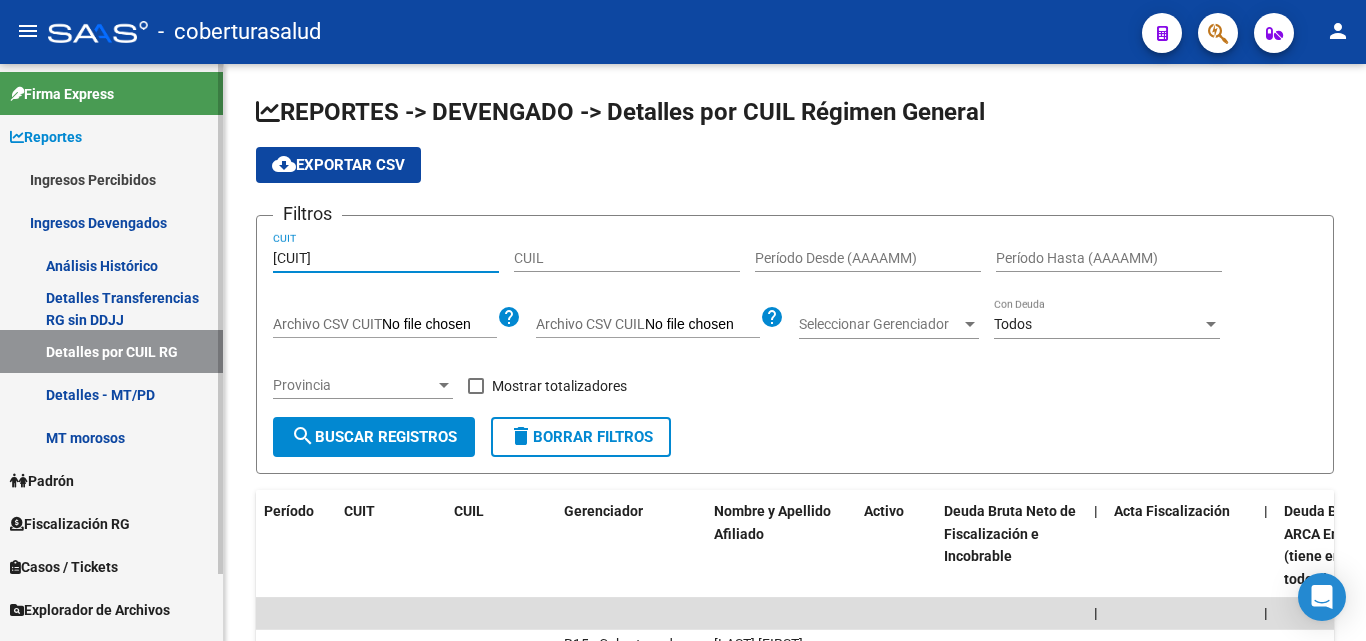 drag, startPoint x: 374, startPoint y: 252, endPoint x: 0, endPoint y: 235, distance: 374.38617 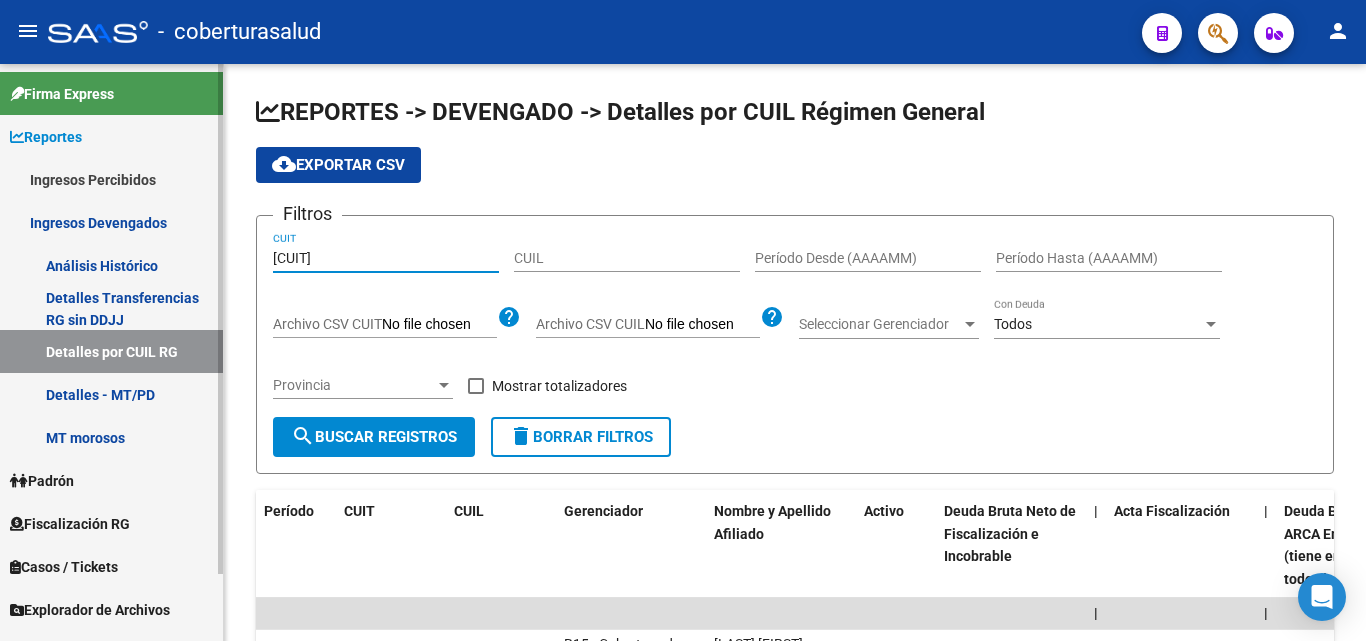 paste on "[CUIT]" 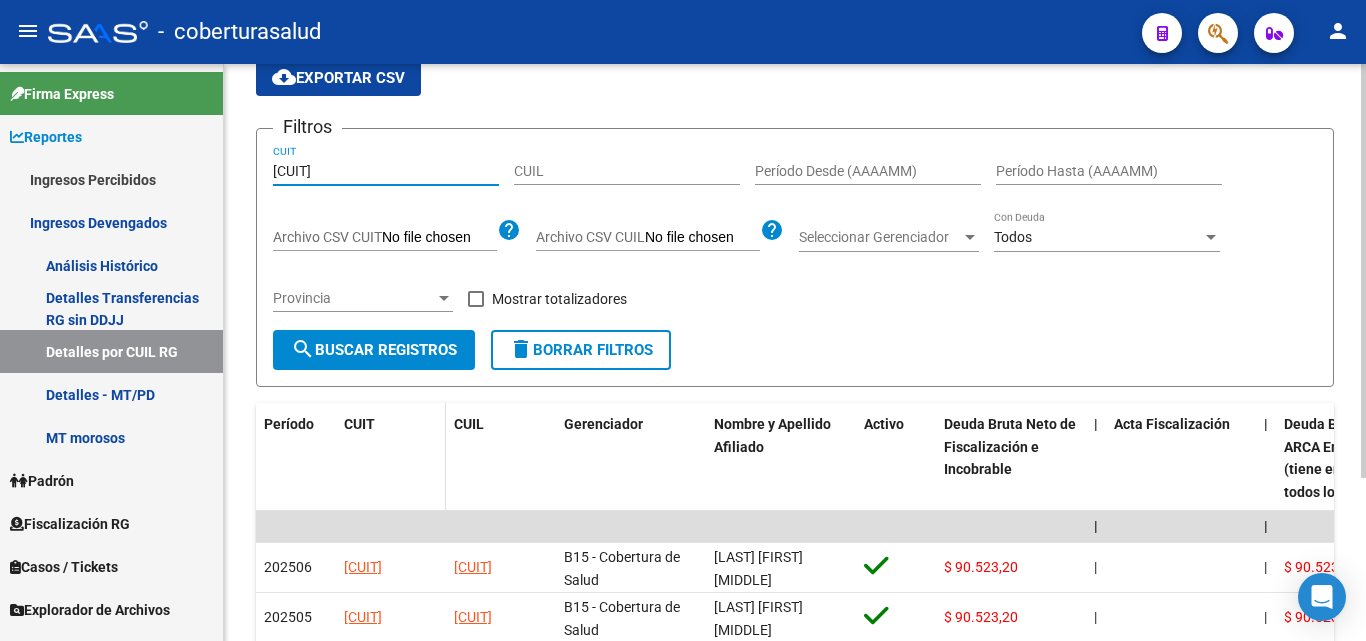 scroll, scrollTop: 0, scrollLeft: 0, axis: both 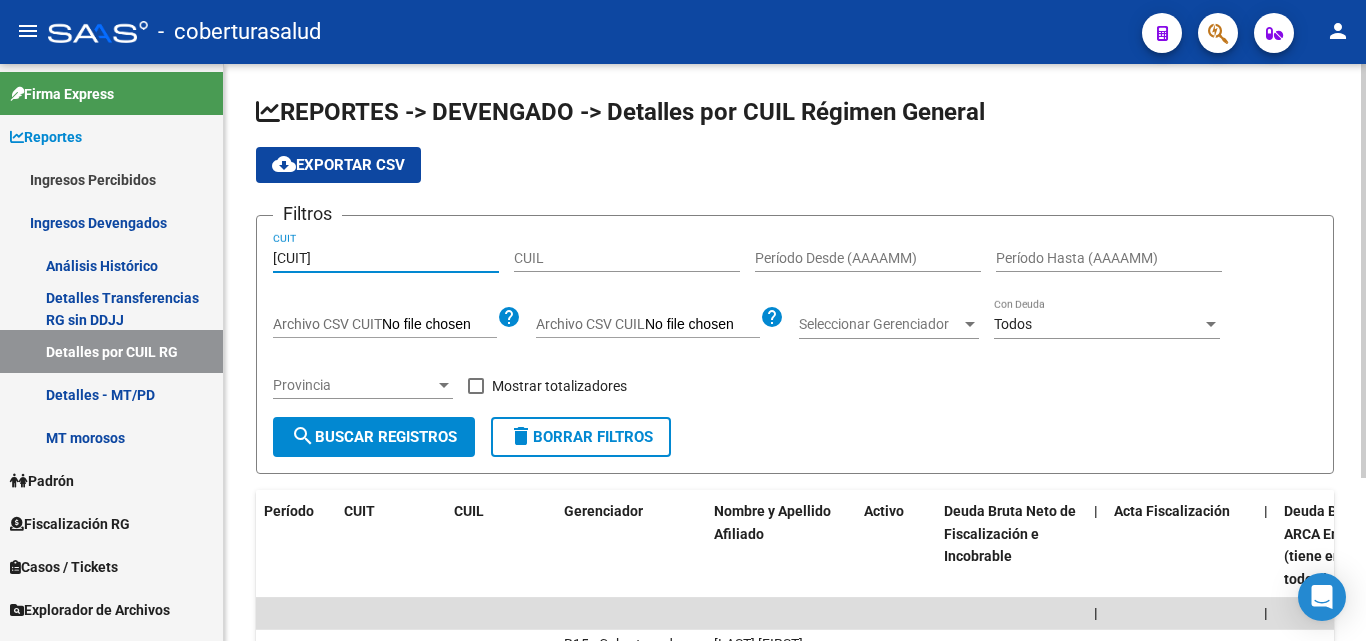 click on "cloud_download  Exportar CSV" 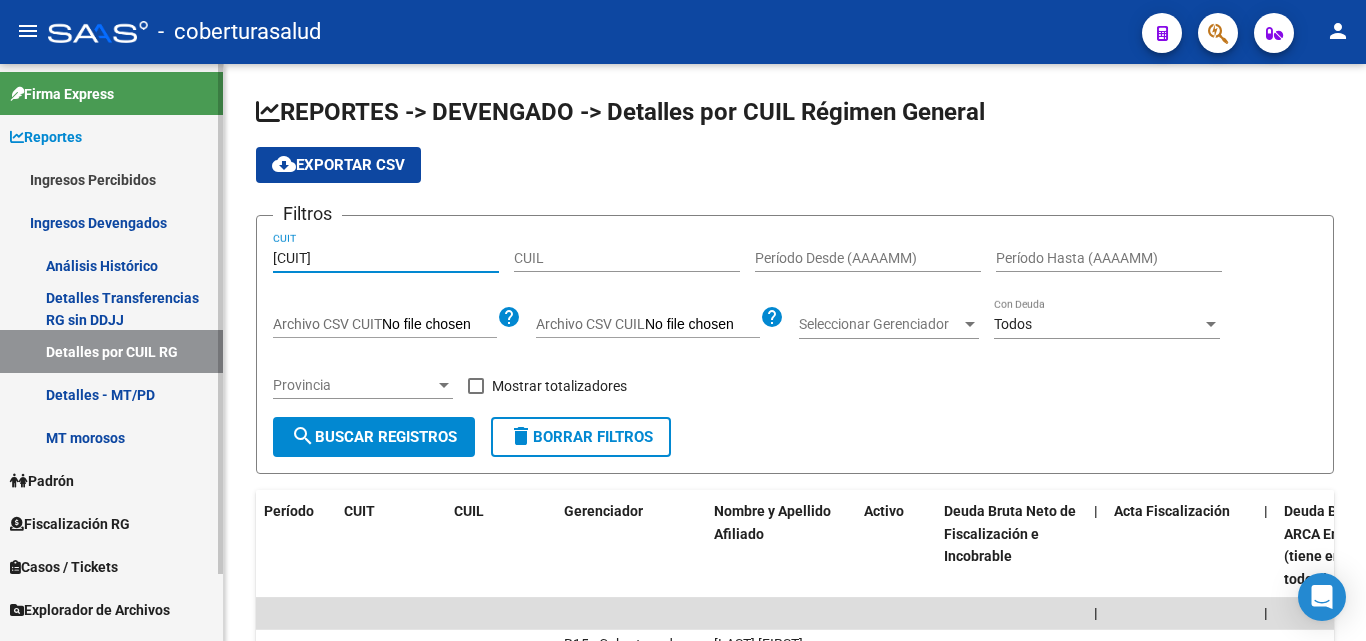 drag, startPoint x: 392, startPoint y: 260, endPoint x: 140, endPoint y: 267, distance: 252.0972 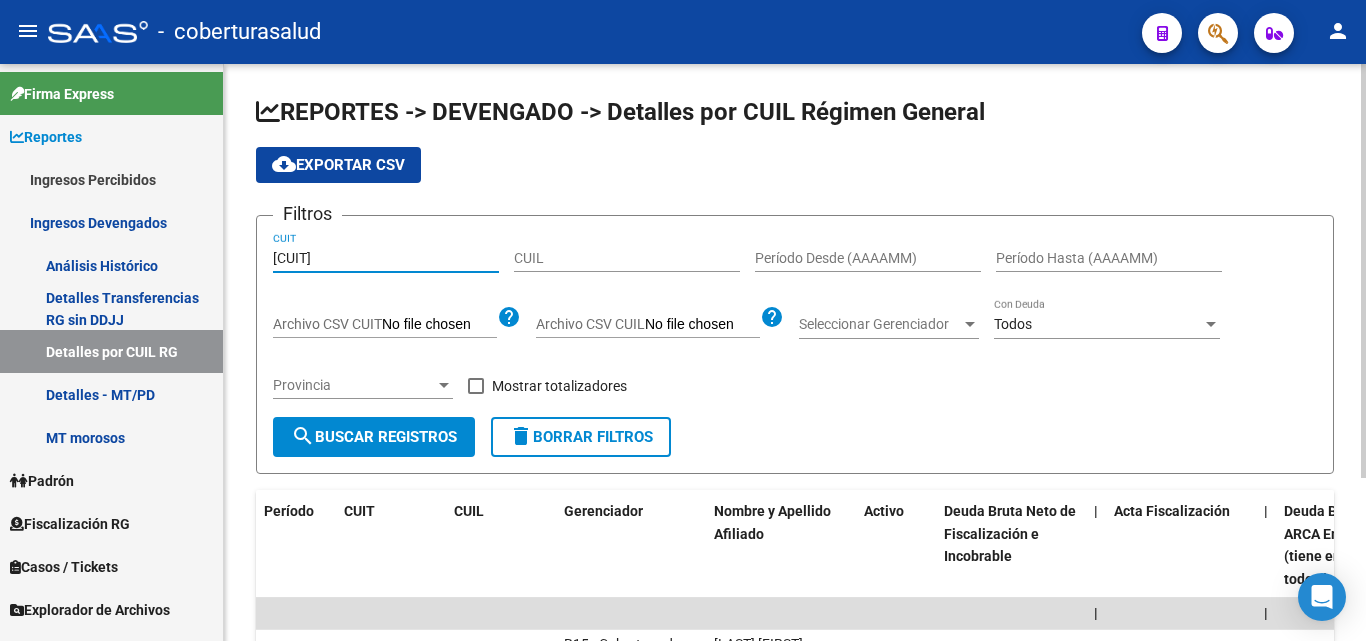paste on "[CUIT]" 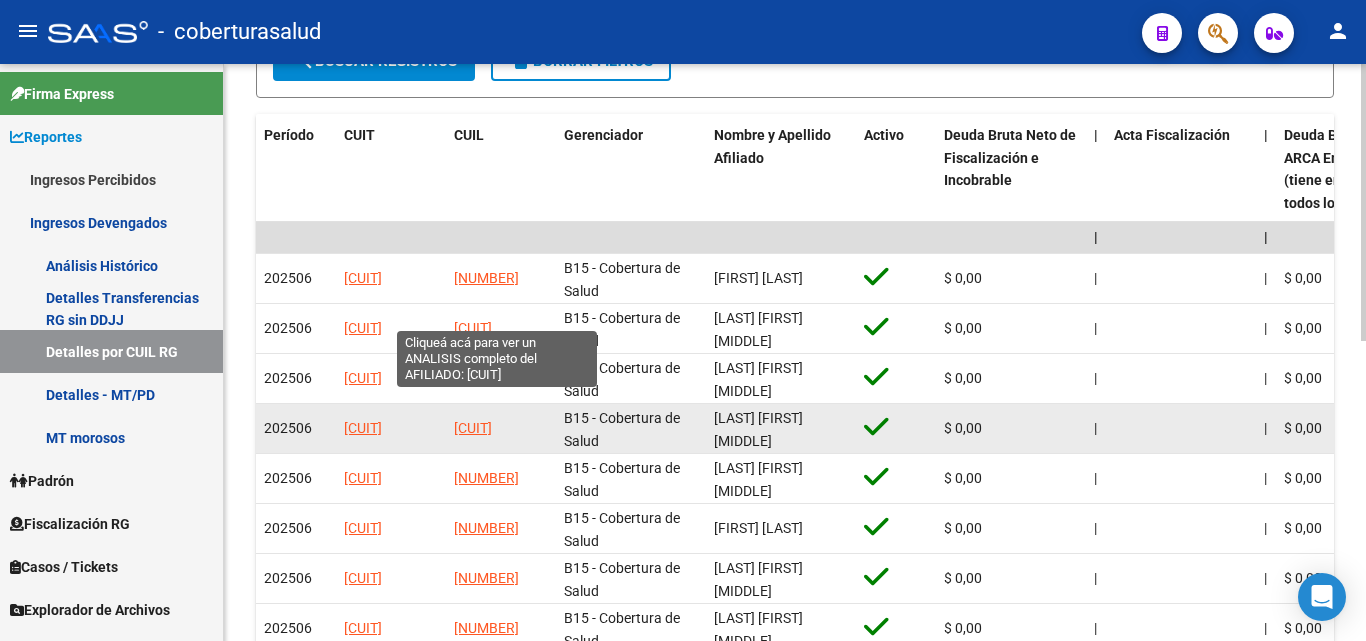 scroll, scrollTop: 327, scrollLeft: 0, axis: vertical 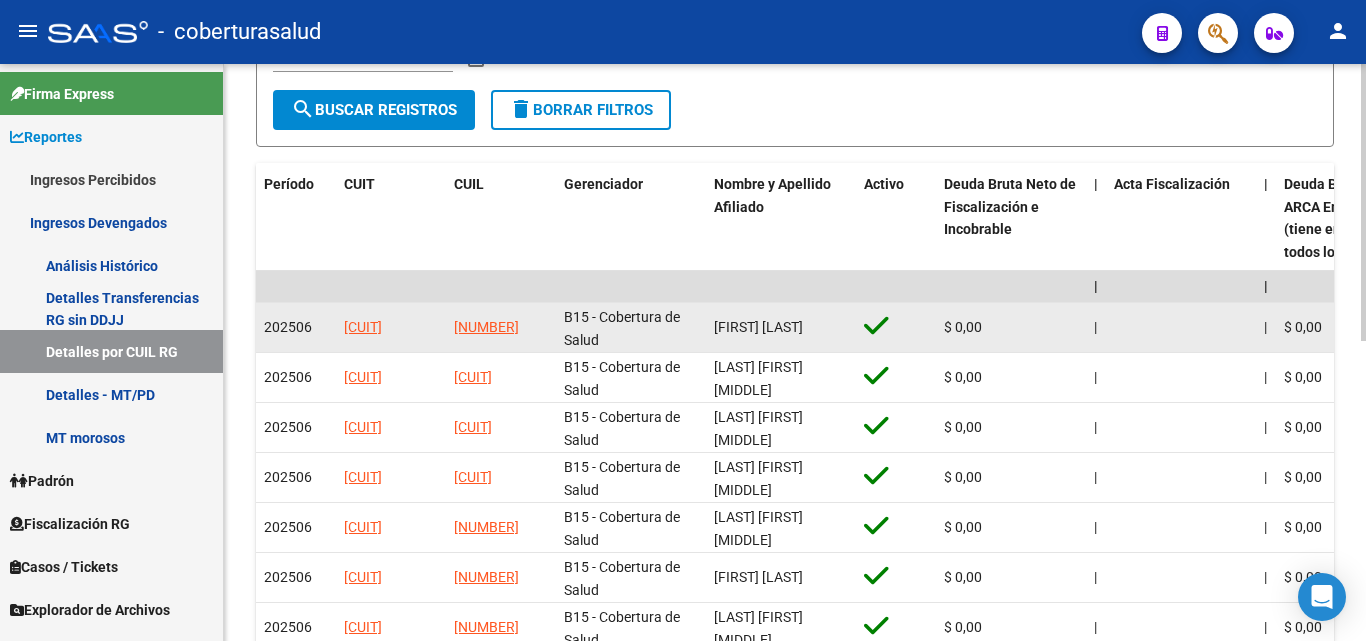 drag, startPoint x: 551, startPoint y: 326, endPoint x: 455, endPoint y: 321, distance: 96.13012 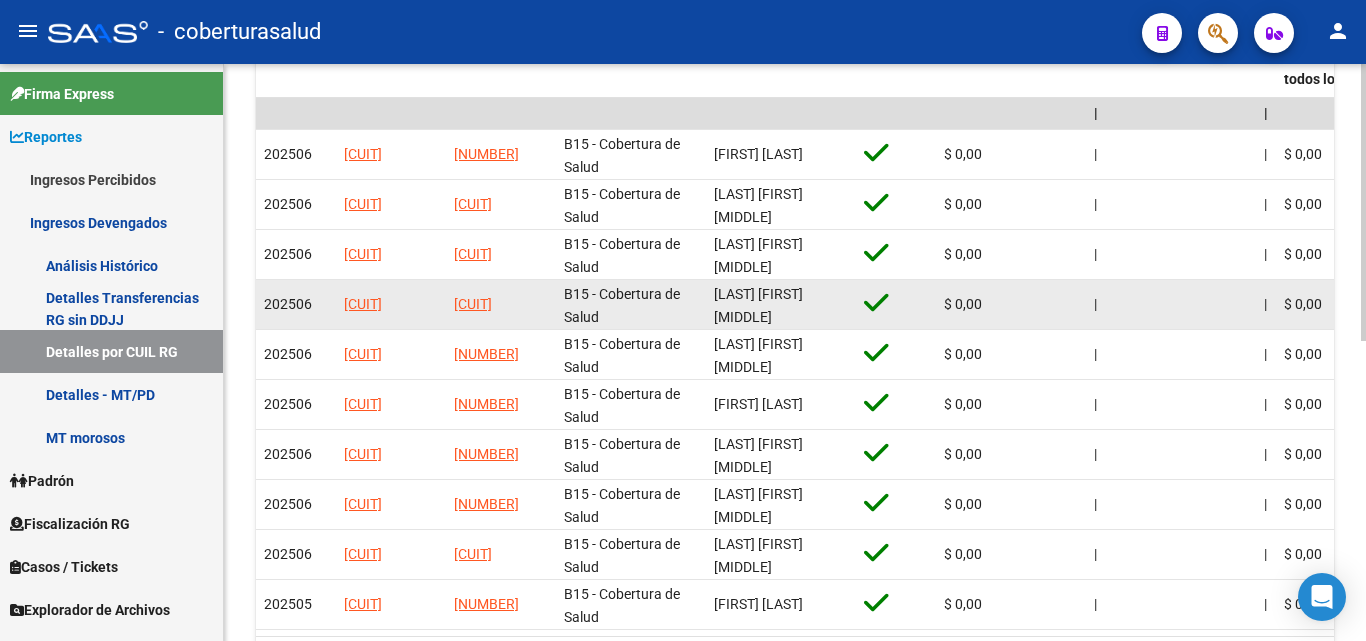 scroll, scrollTop: 527, scrollLeft: 0, axis: vertical 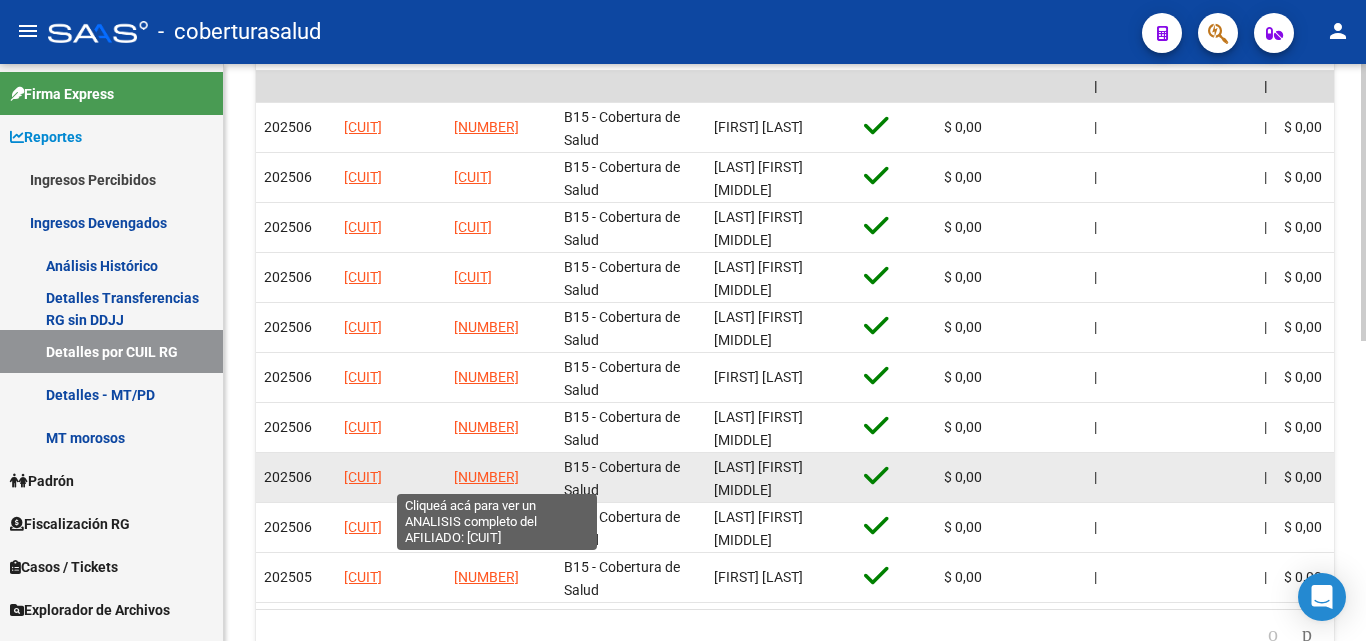 drag, startPoint x: 550, startPoint y: 478, endPoint x: 457, endPoint y: 481, distance: 93.04838 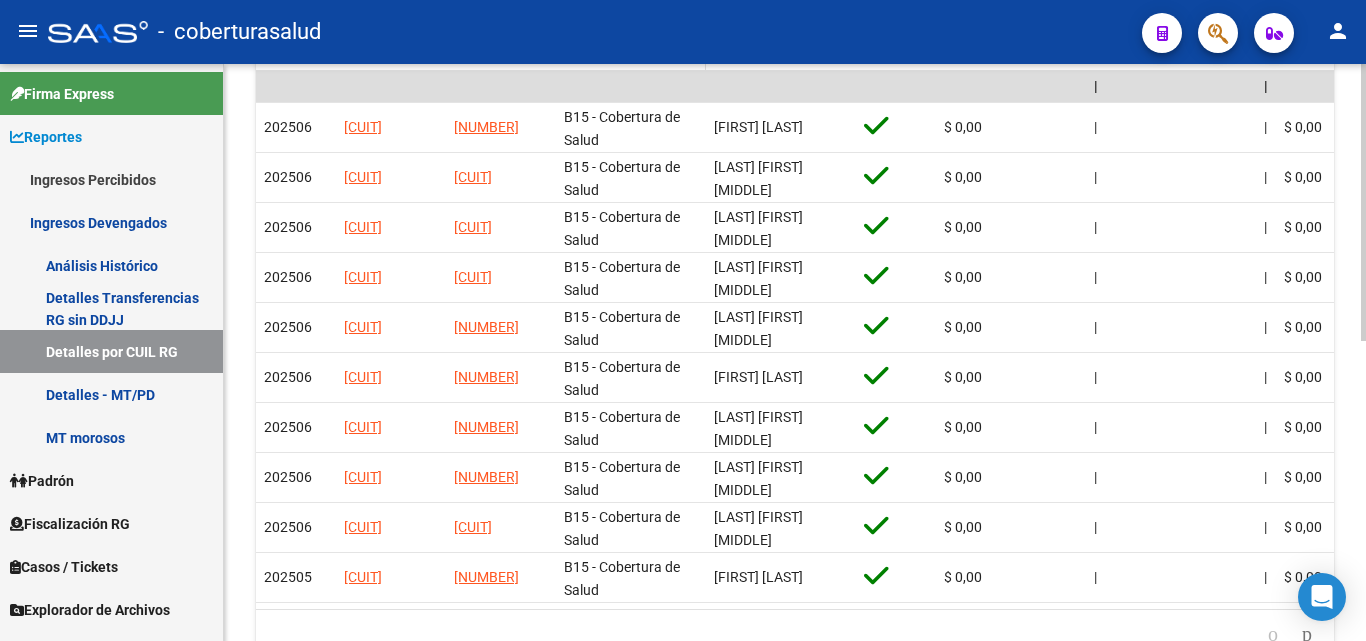 copy on "[NUMBER]" 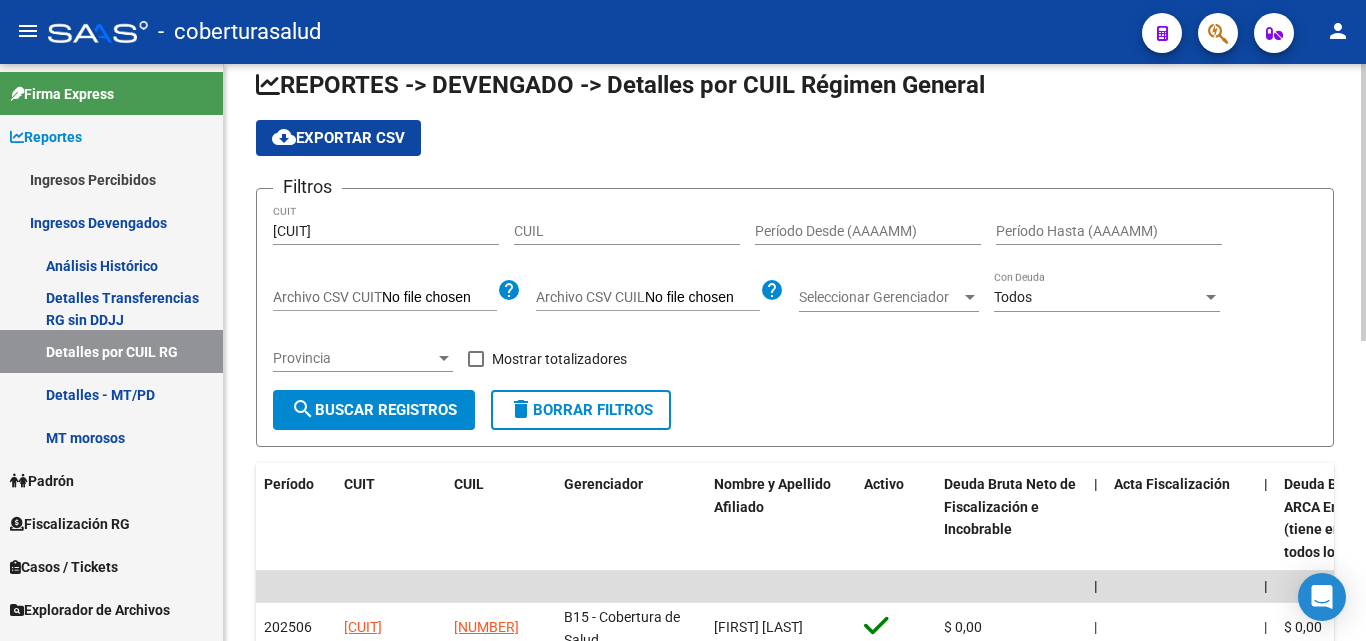 scroll, scrollTop: 0, scrollLeft: 0, axis: both 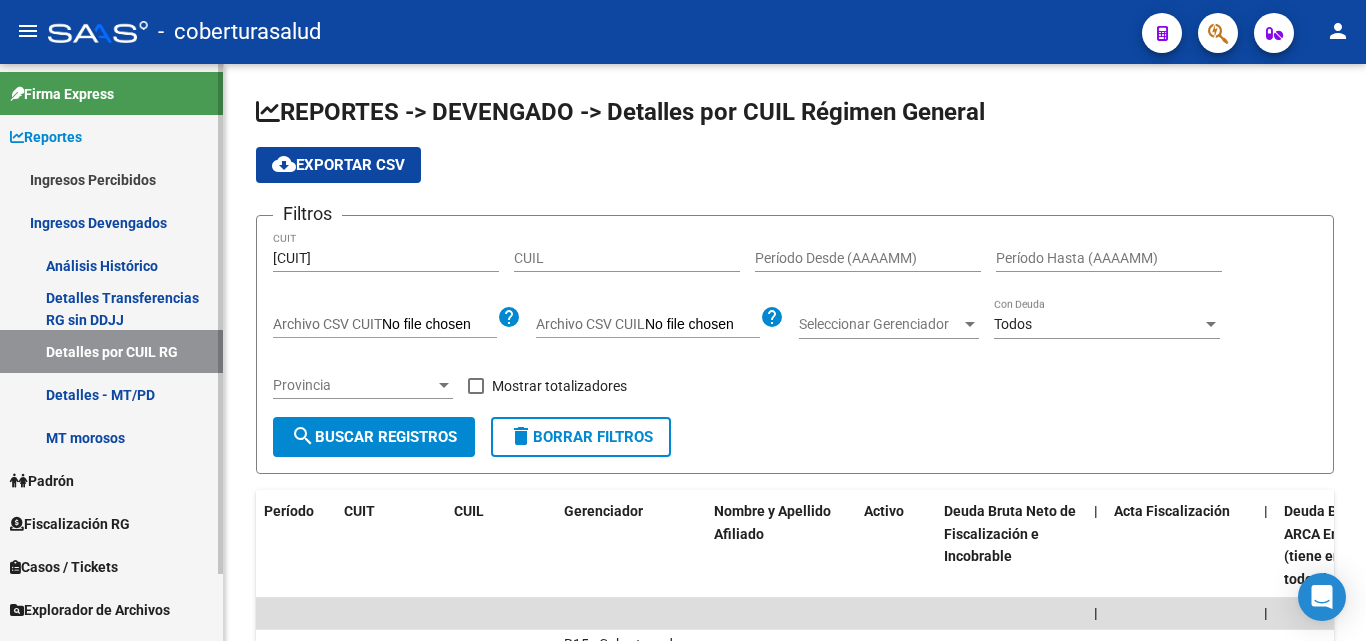 drag, startPoint x: 420, startPoint y: 244, endPoint x: 109, endPoint y: 280, distance: 313.07666 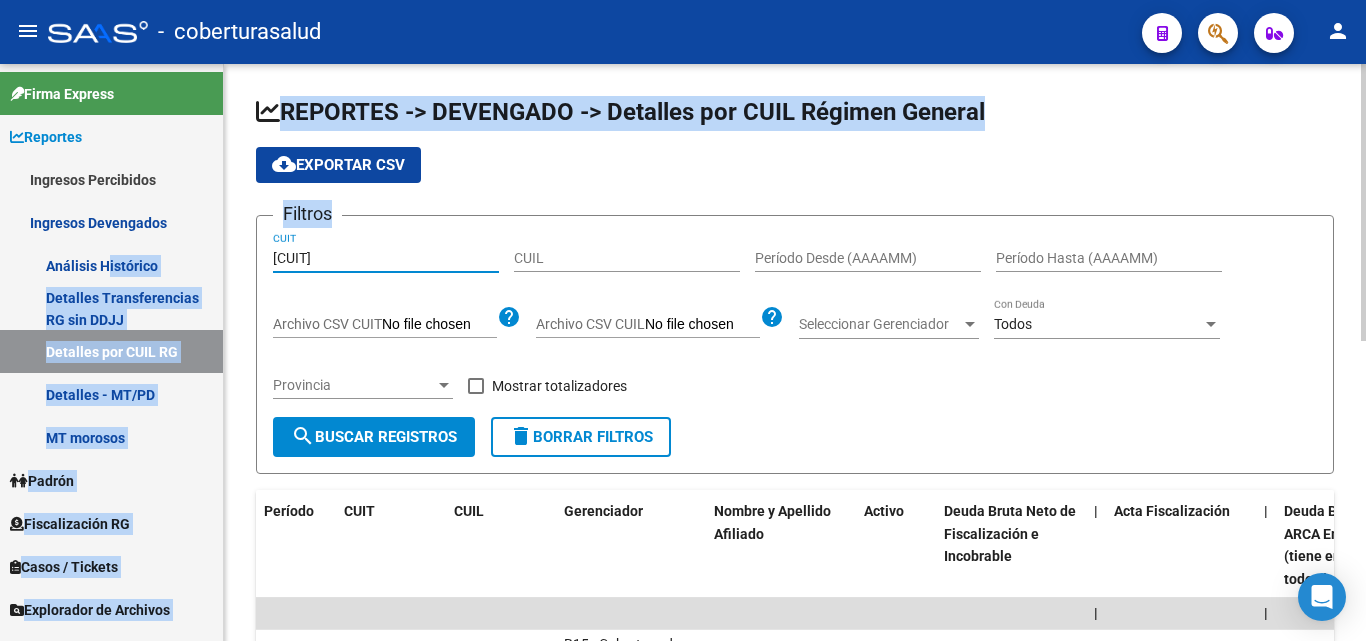 click on "[CUIT]" at bounding box center [386, 258] 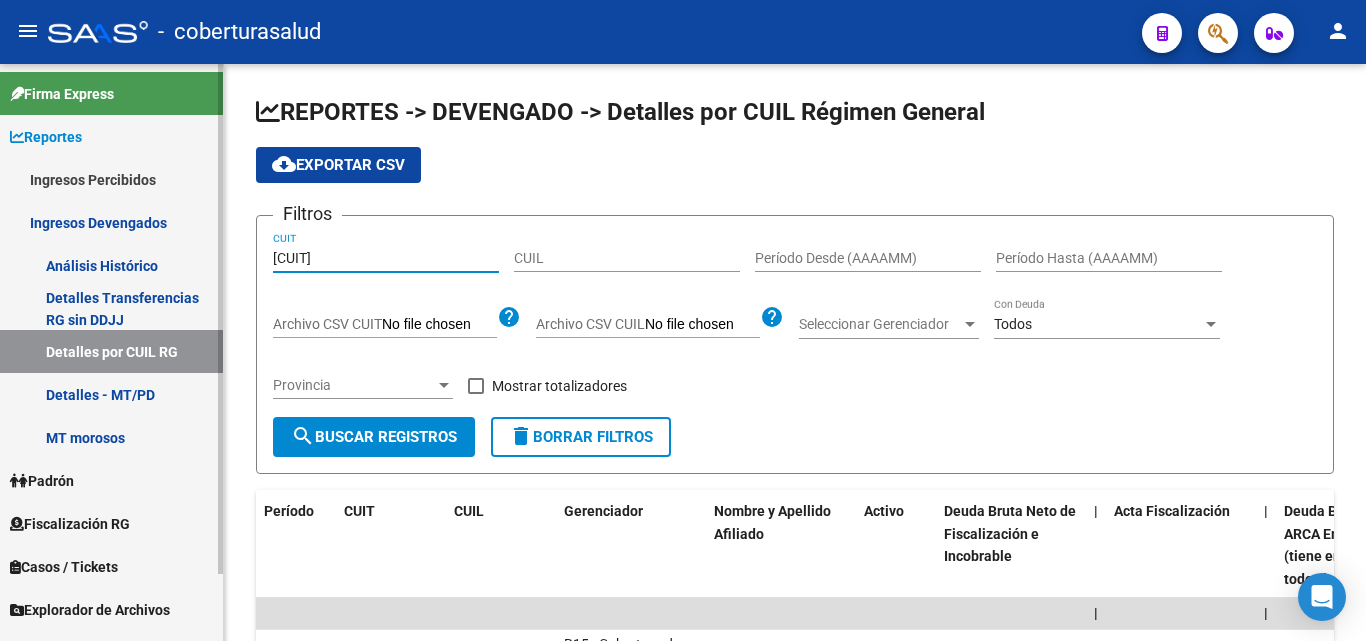 click on "Firma Express     Reportes Ingresos Percibidos Análisis Ingresos RG por CUIT (mensual) Ingresos Devengados Análisis Histórico Detalles Transferencias RG sin DDJJ Detalles por CUIL RG Detalles - MT/PD MT morosos    Padrón Cambios de Gerenciador Análisis Afiliado    Fiscalización RG Deuda X Empresa Listado de Empresas Análisis Empresa Actas Ingresos Percibidos Ingresos Percibidos Prorrateado x CUIL Cheques en Cartera Cheques rebotados sin cambiar ABM - Grupos de Fiscalizadores ABM - Fiscalizadores DDJJ Sospechosas    Casos / Tickets Casos Casos Movimientos Sectores Comentarios Documentación Adj. Orígenes    Explorador de Archivos ARCA DDJJ / Nóminas Detalles Transferencias Detalles Transferencias Archivos Relaciones Laborales    Instructivos    Datos de contacto  REPORTES -> DEVENGADO -> Detalles por CUIL Régimen General cloud_download  Exportar CSV  Filtros [CUIT] CUIT CUIL Período Desde (AAAAMM) Período Hasta (AAAAMM) Archivo CSV CUIT help Archivo CSV CUIL help Todos Con Deuda |" 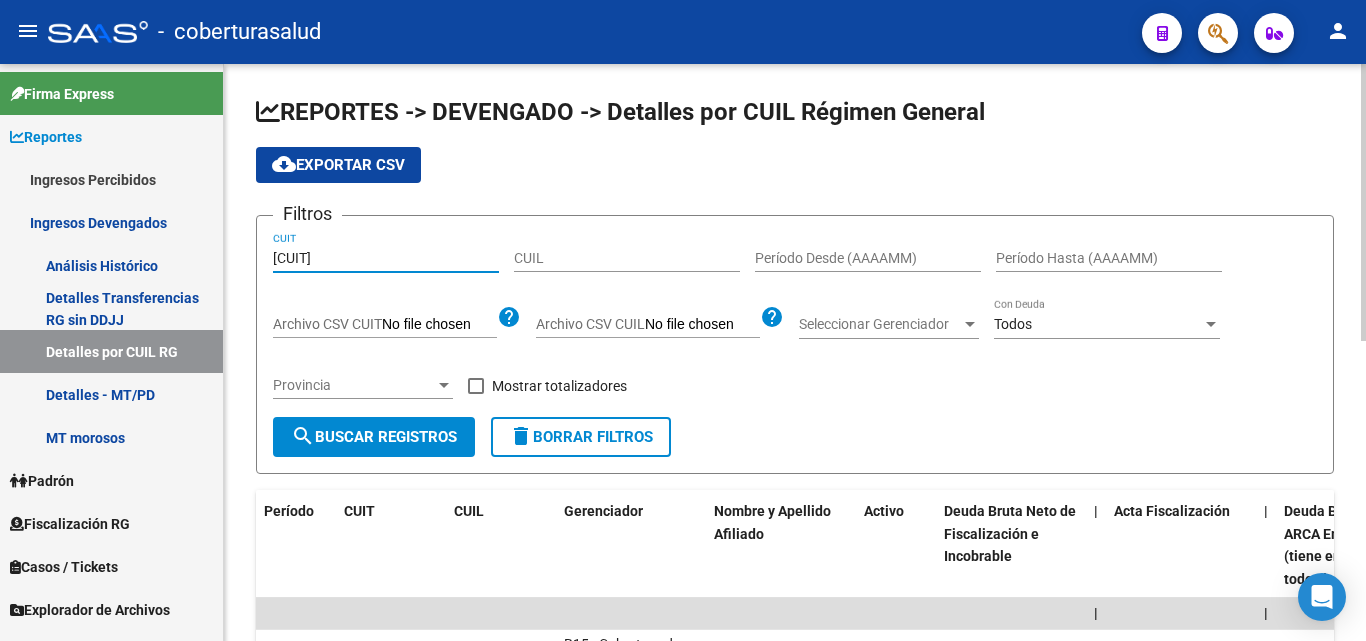 paste on "78277" 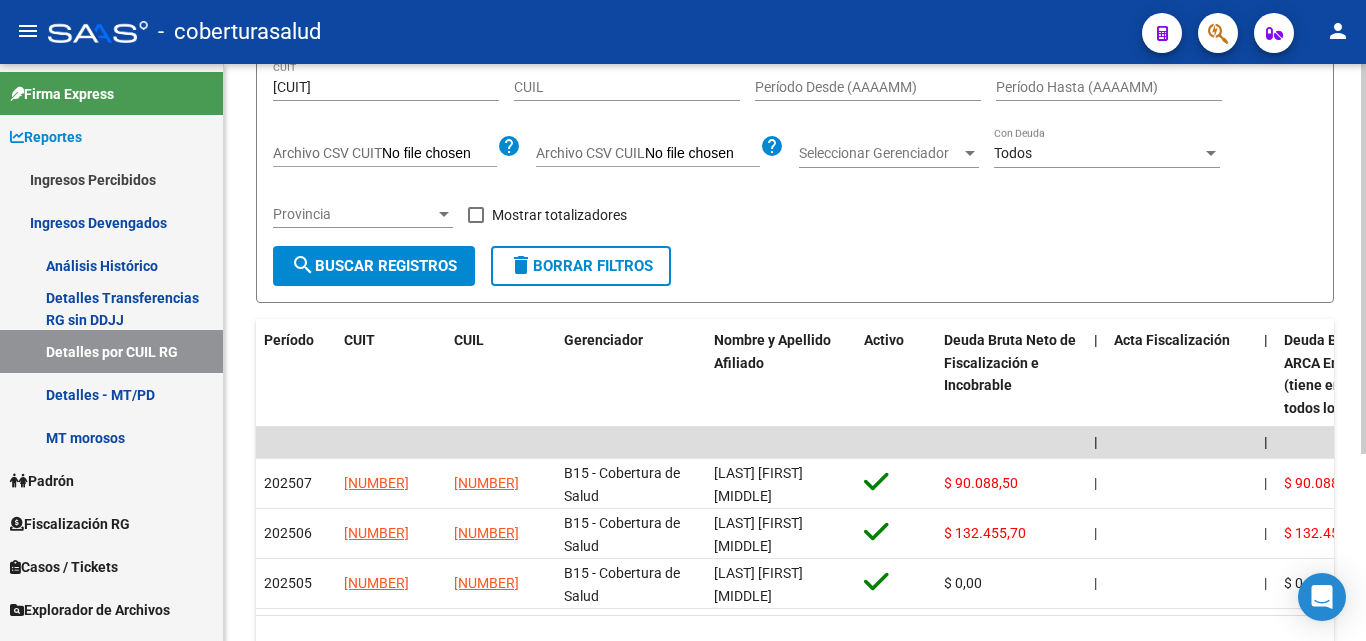 scroll, scrollTop: 277, scrollLeft: 0, axis: vertical 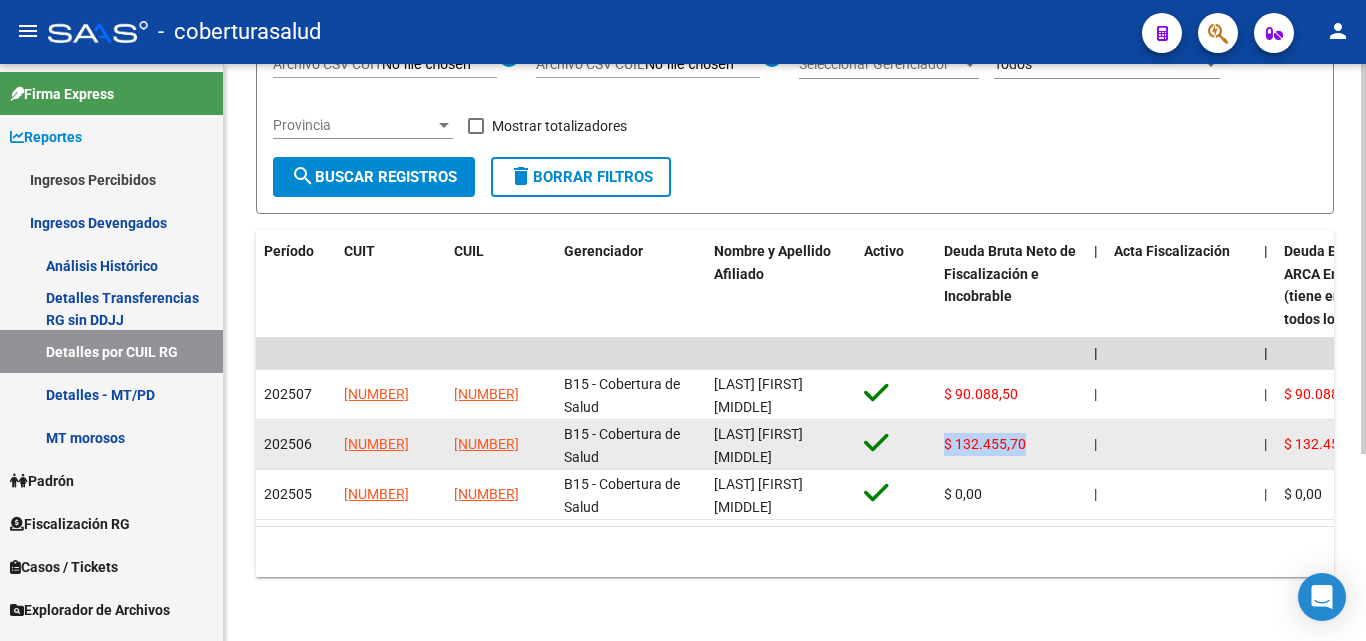 drag, startPoint x: 1036, startPoint y: 427, endPoint x: 778, endPoint y: 422, distance: 258.04843 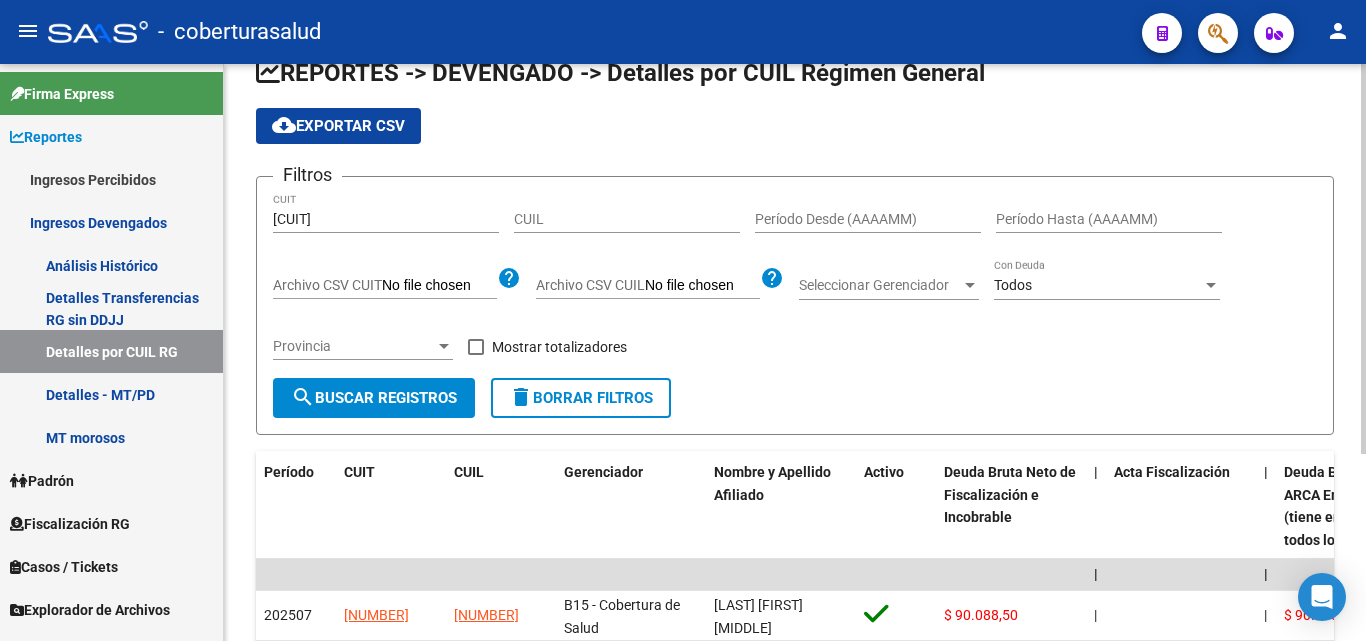 scroll, scrollTop: 0, scrollLeft: 0, axis: both 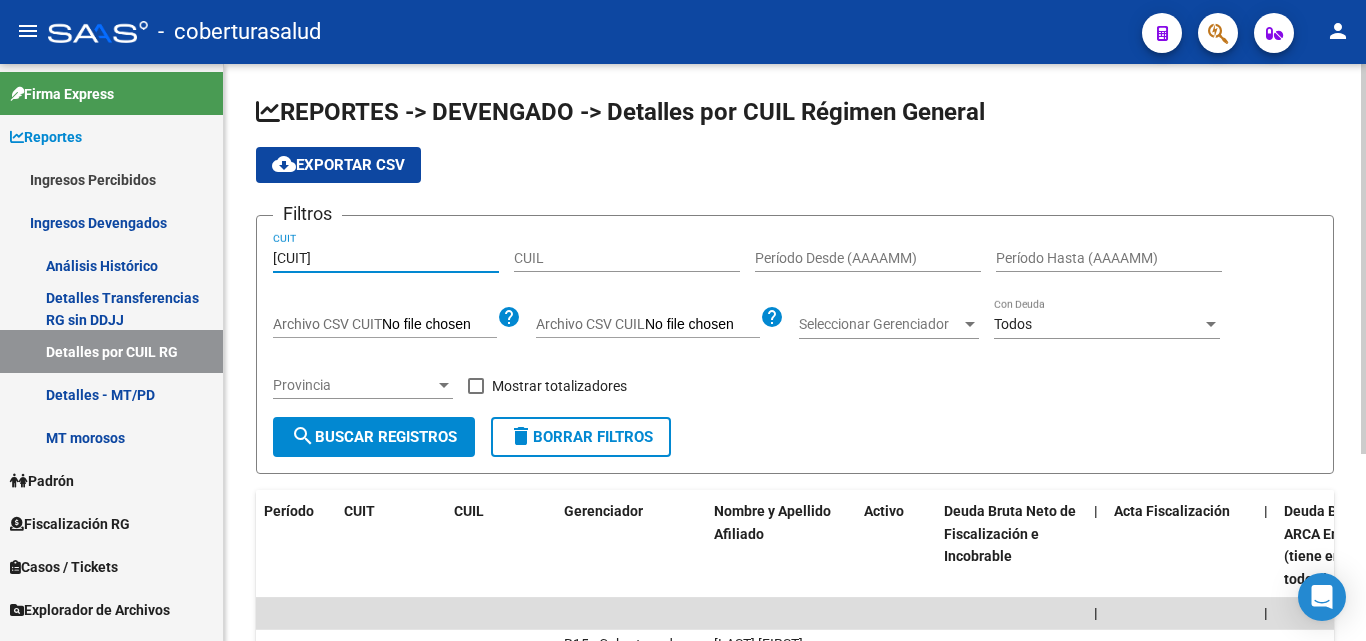 drag, startPoint x: 419, startPoint y: 261, endPoint x: 250, endPoint y: 242, distance: 170.0647 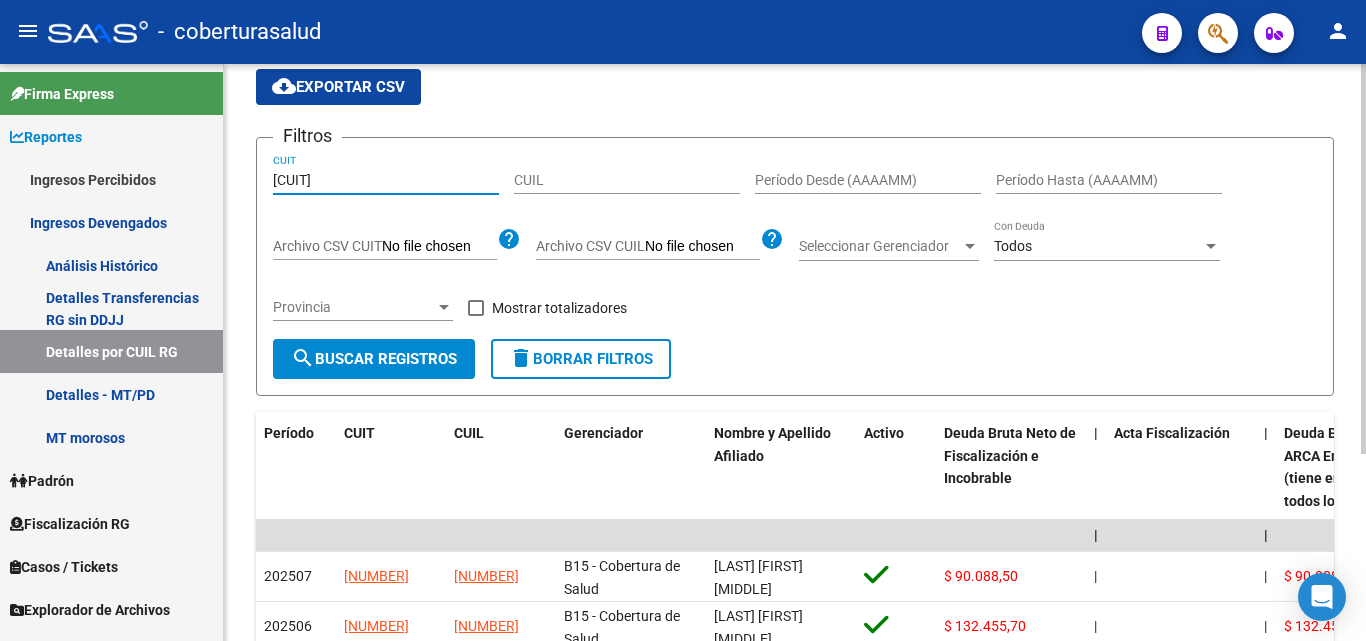scroll, scrollTop: 277, scrollLeft: 0, axis: vertical 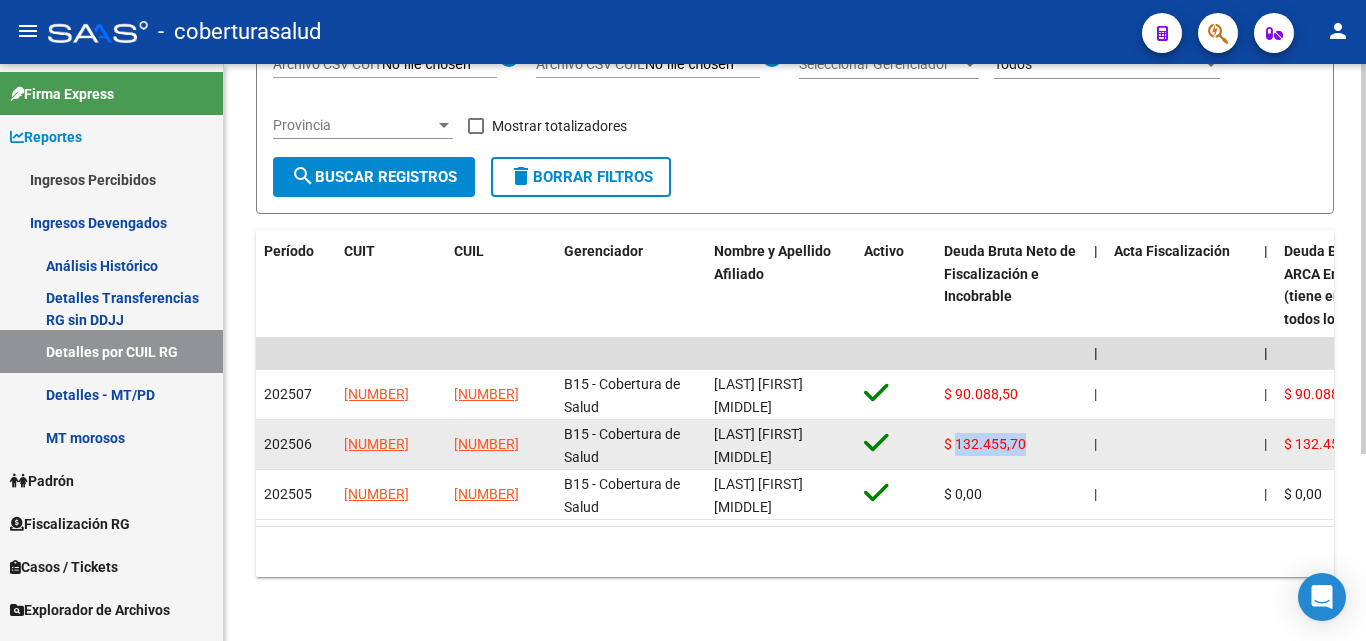 drag, startPoint x: 1039, startPoint y: 432, endPoint x: 958, endPoint y: 438, distance: 81.22192 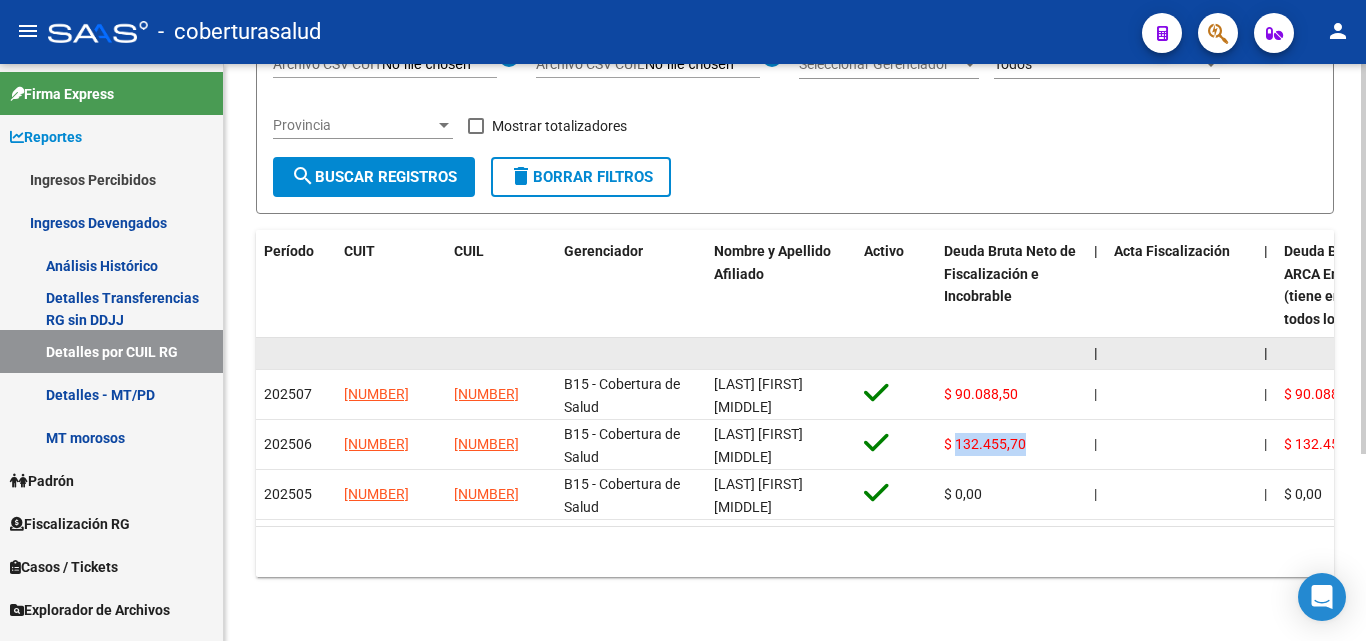 scroll, scrollTop: 0, scrollLeft: 0, axis: both 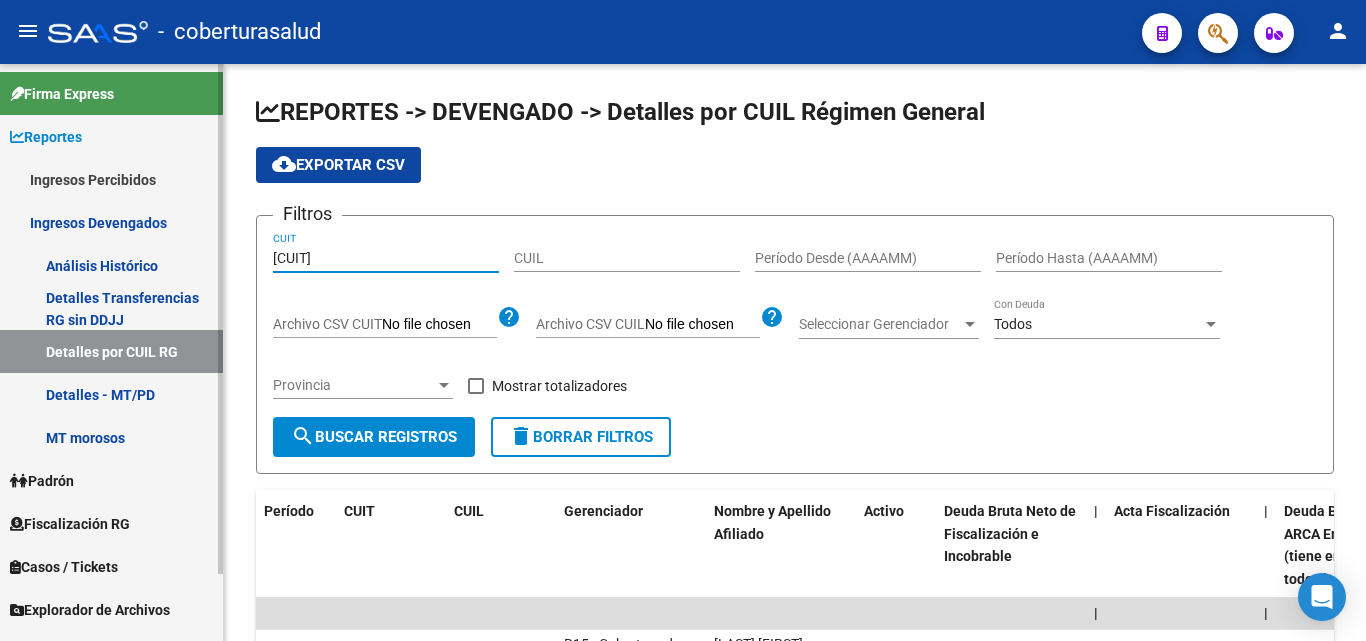 drag, startPoint x: 289, startPoint y: 262, endPoint x: 138, endPoint y: 265, distance: 151.0298 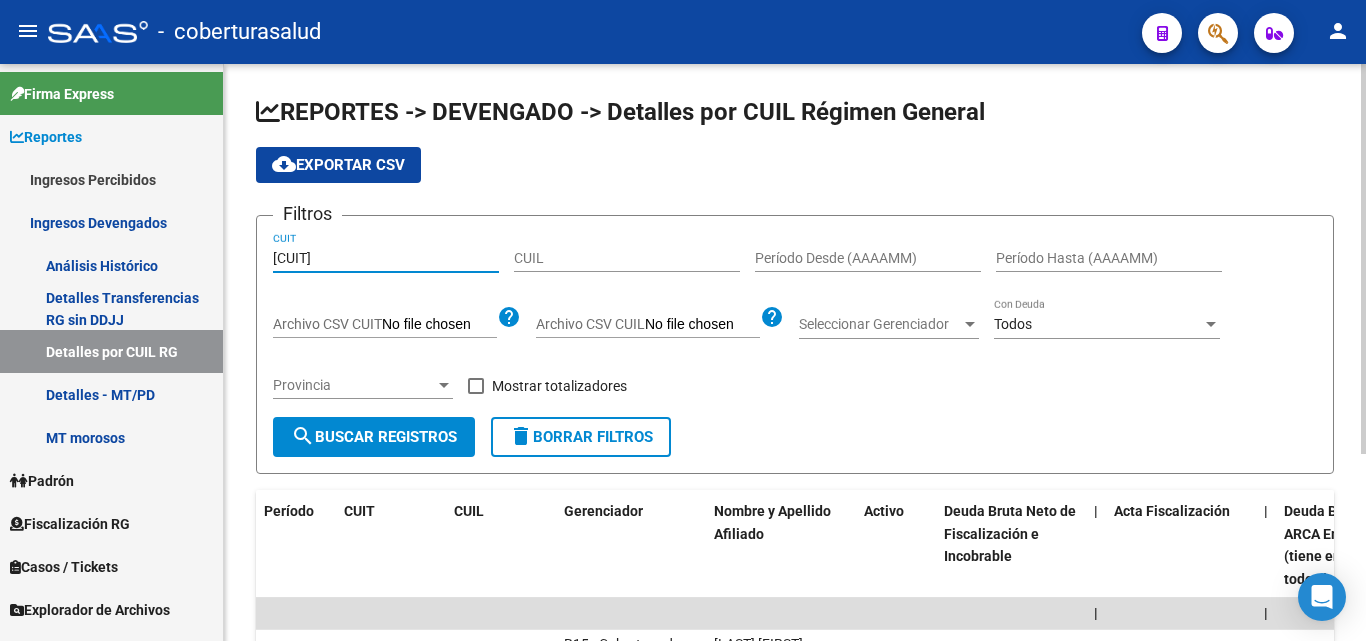 paste on "152295-2" 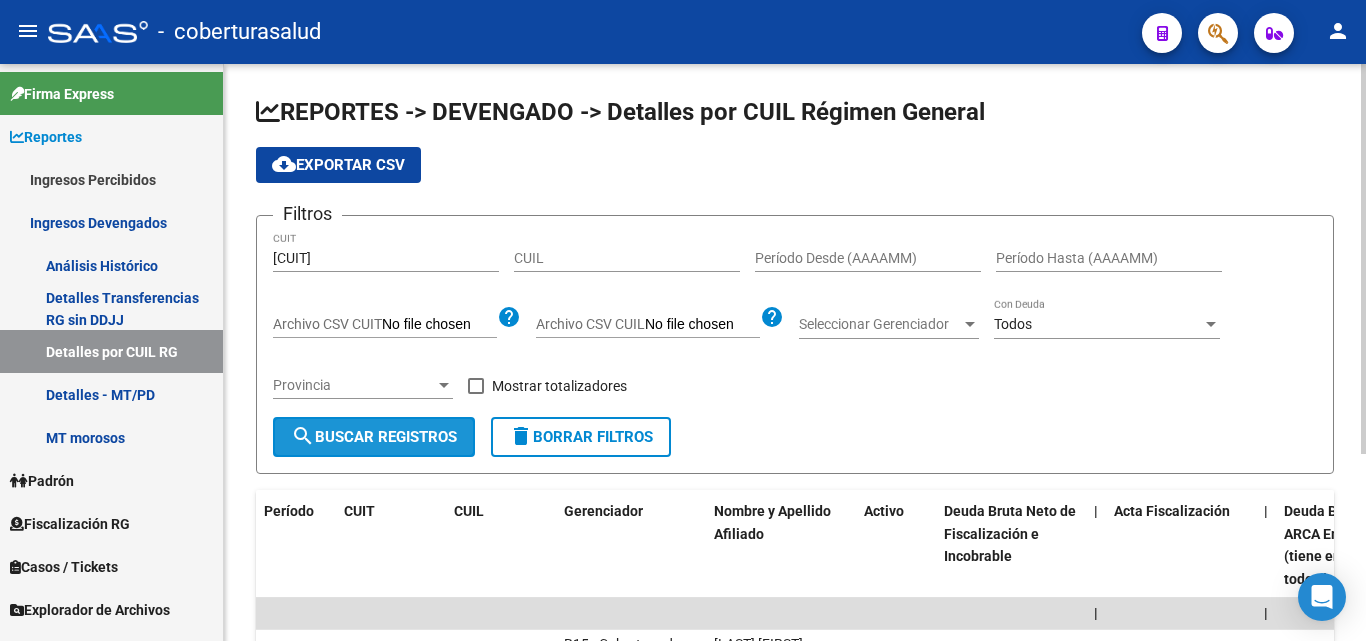 click on "search  Buscar Registros" 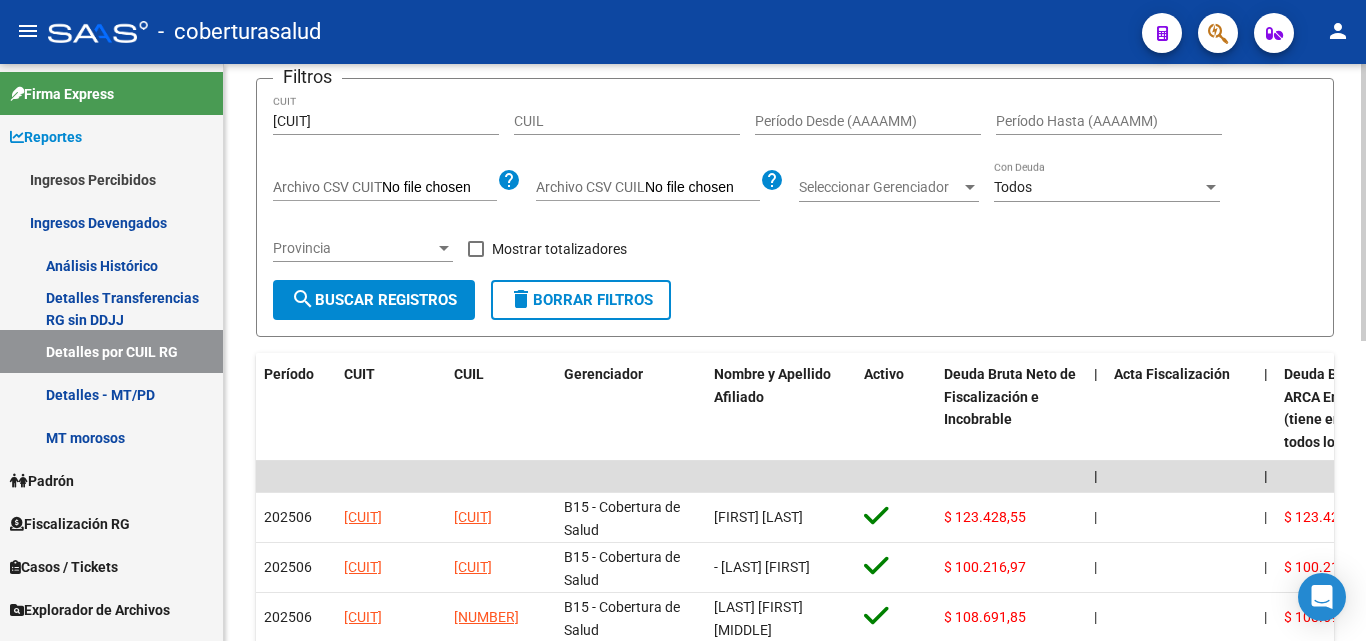 scroll, scrollTop: 200, scrollLeft: 0, axis: vertical 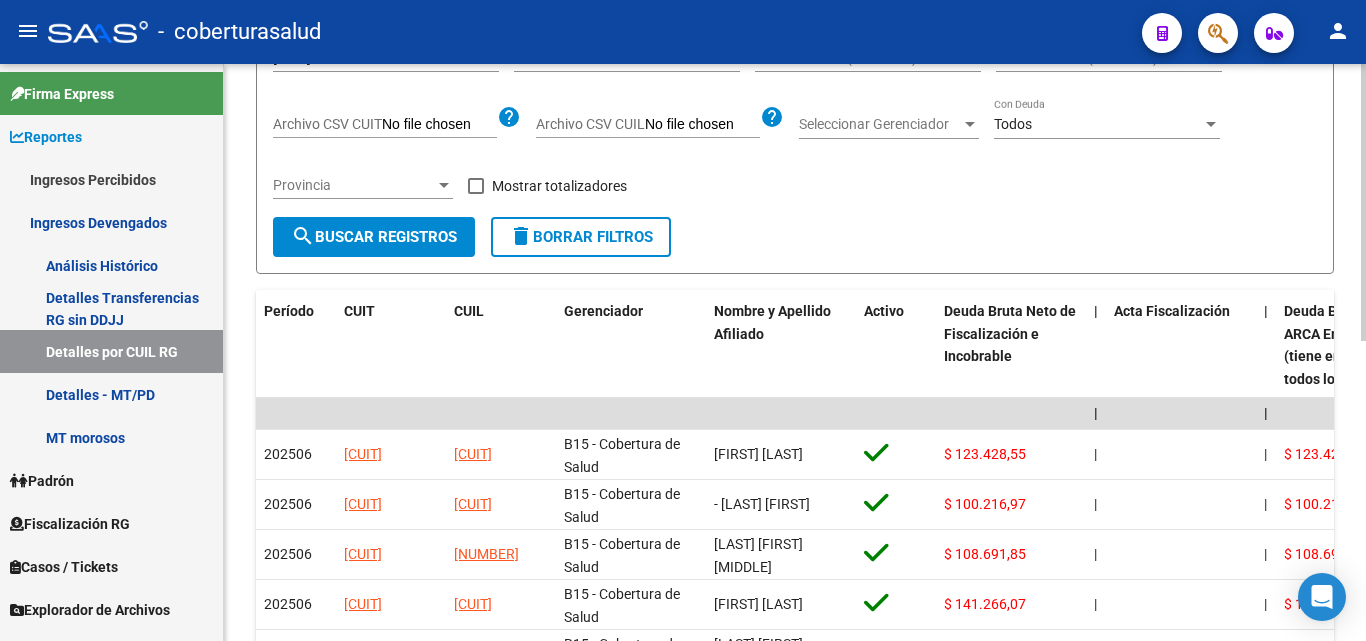 click at bounding box center (476, 186) 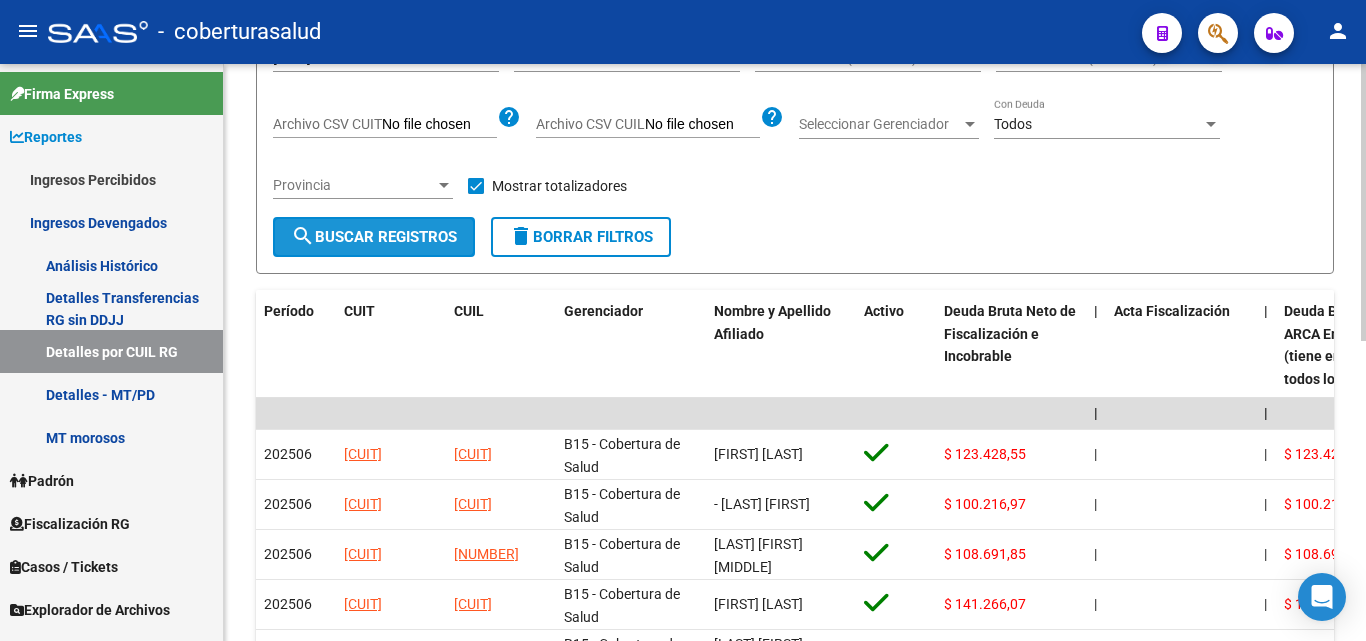 click on "search  Buscar Registros" 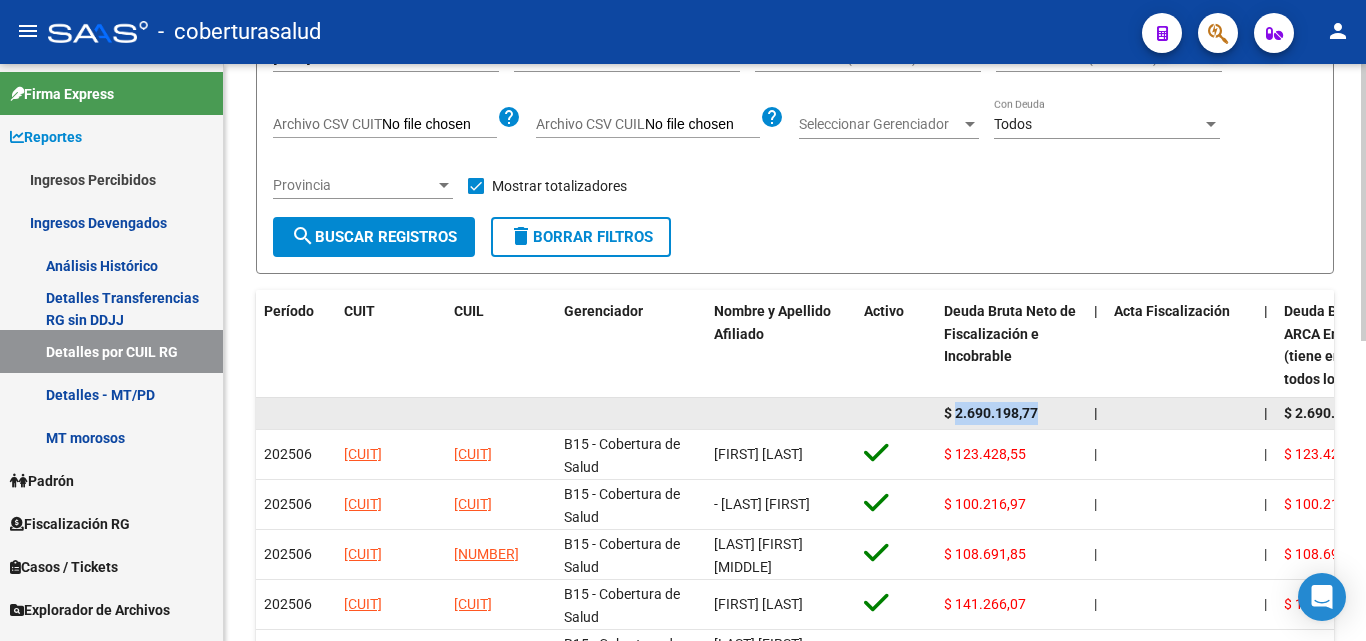 drag, startPoint x: 1043, startPoint y: 412, endPoint x: 954, endPoint y: 414, distance: 89.02247 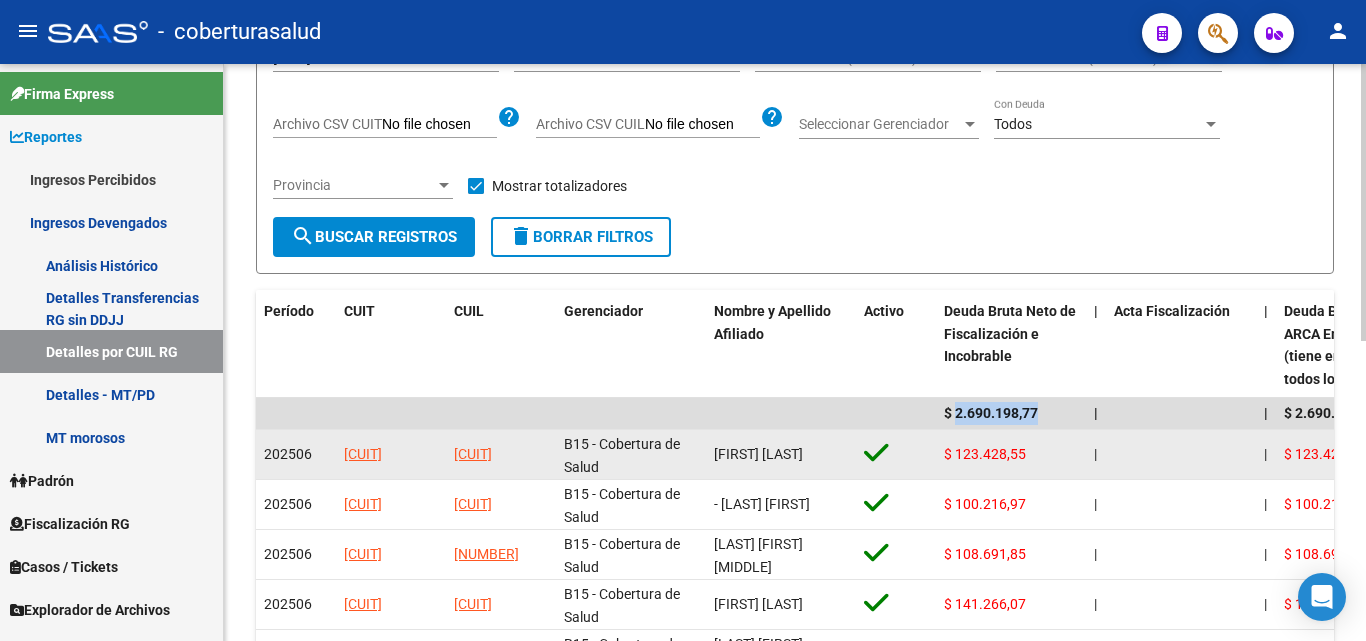 copy on "2.690.198,77" 